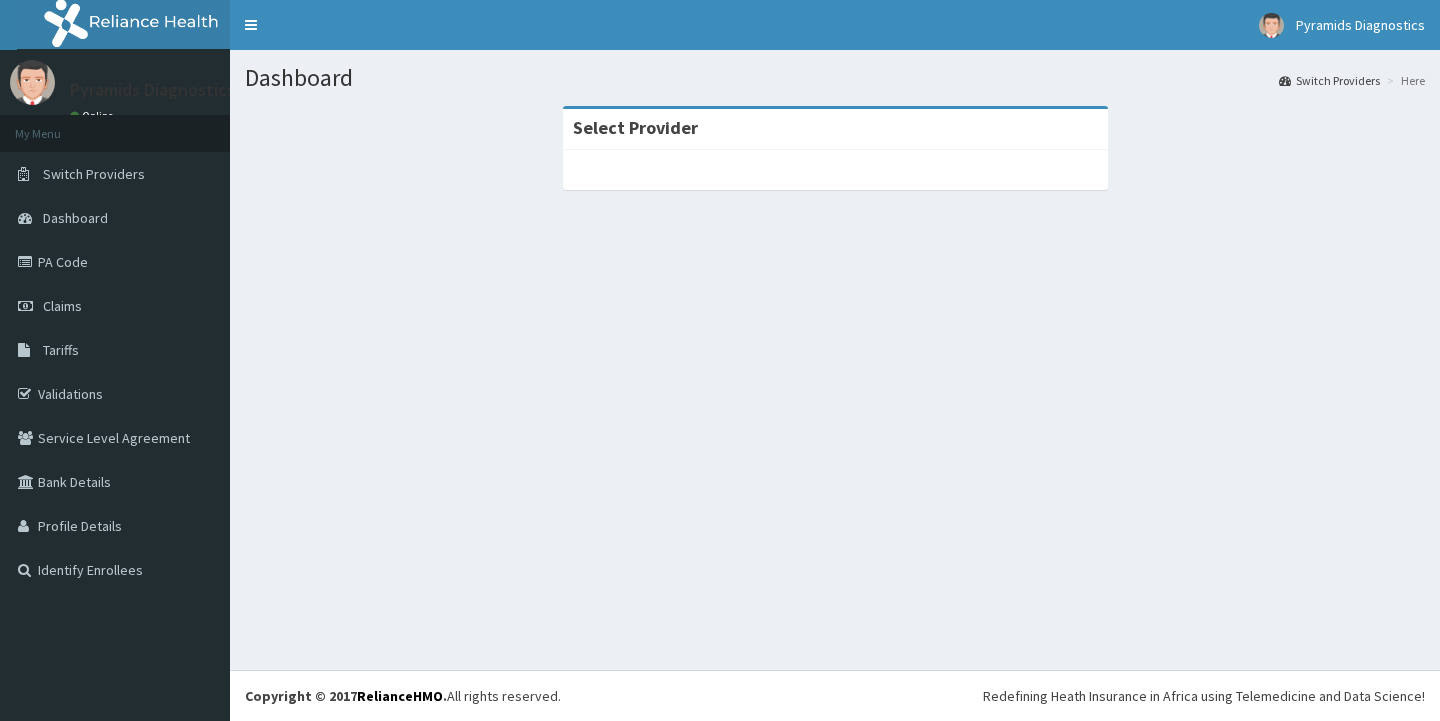 scroll, scrollTop: 0, scrollLeft: 0, axis: both 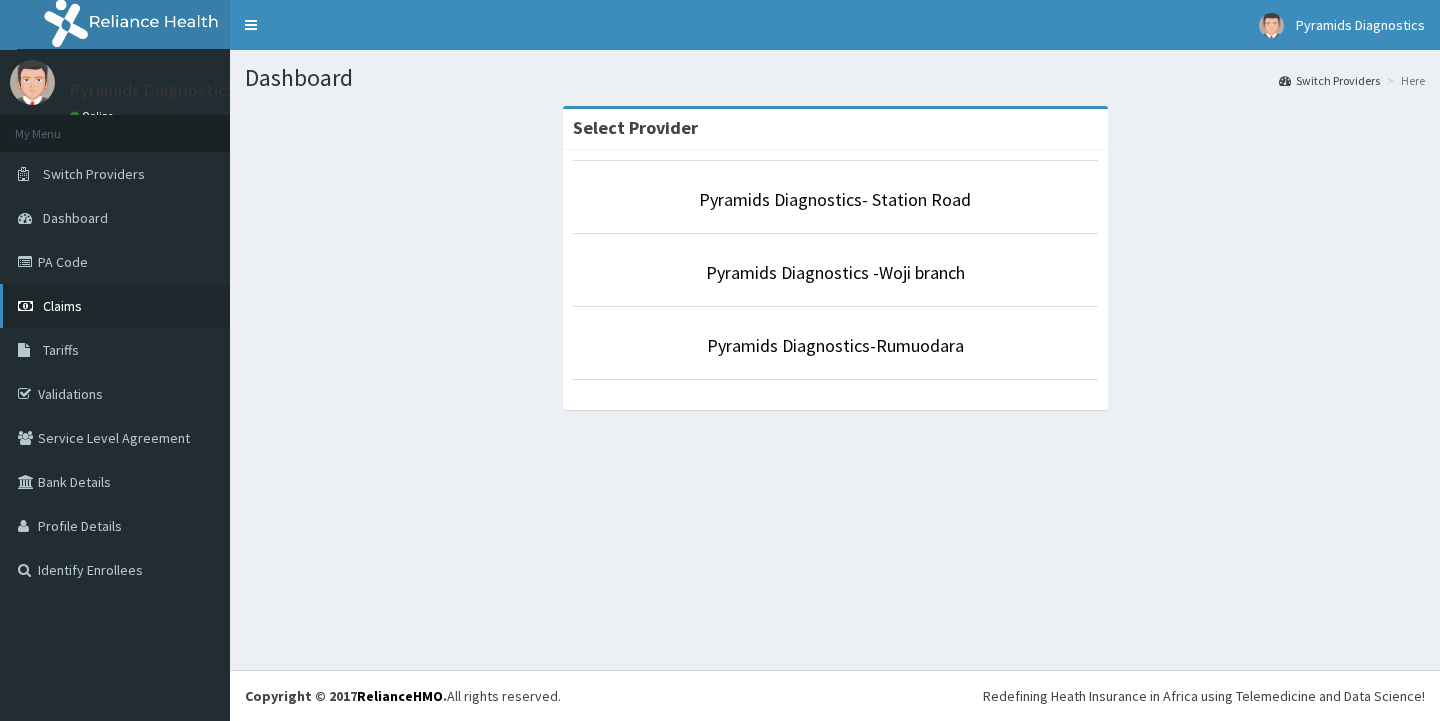 click on "Claims" at bounding box center [115, 306] 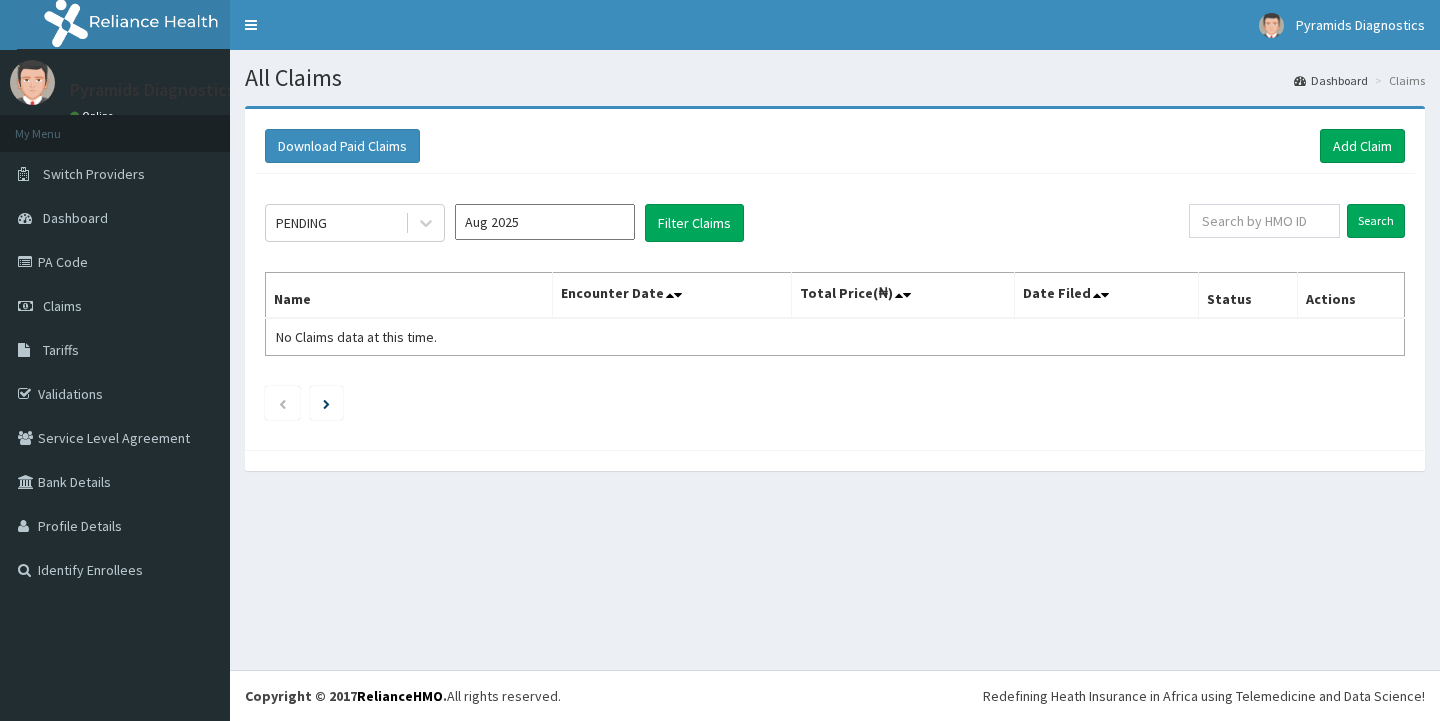 scroll, scrollTop: 0, scrollLeft: 0, axis: both 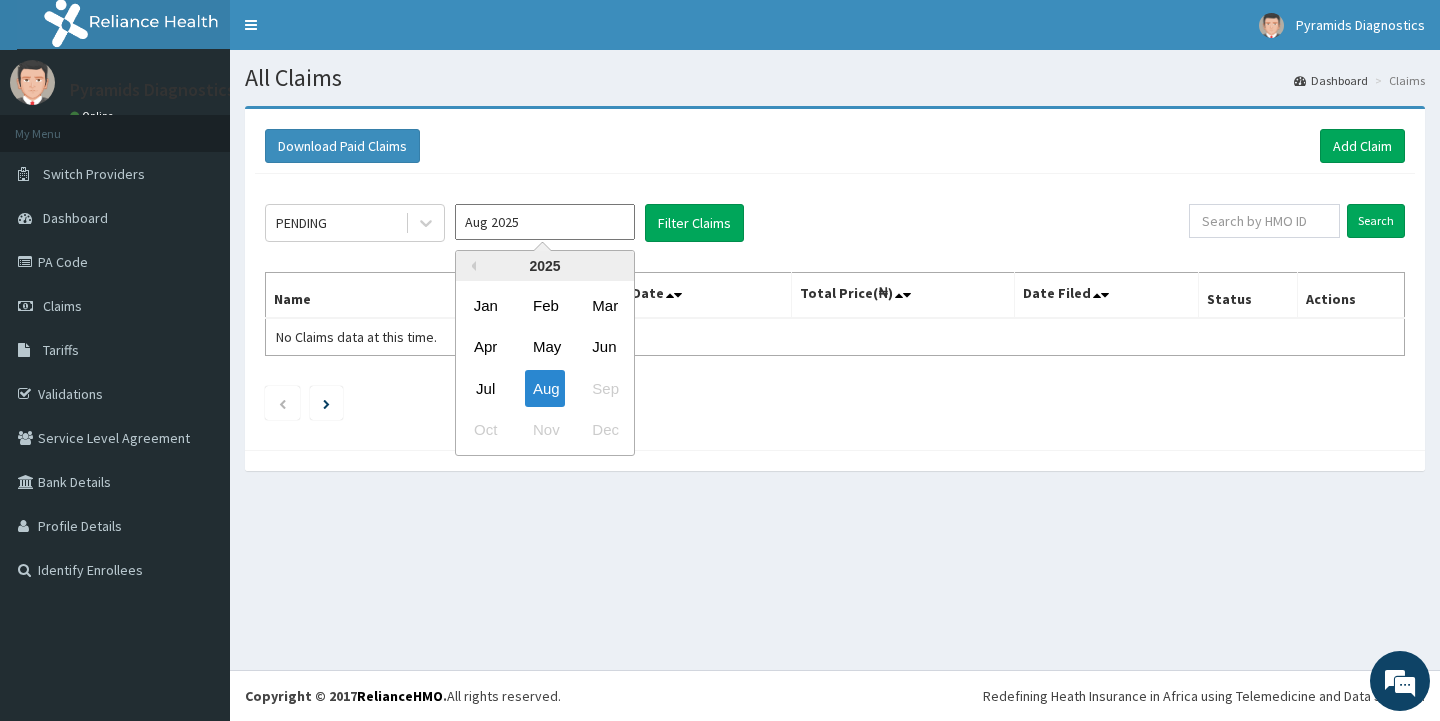 click on "Aug 2025" at bounding box center (545, 222) 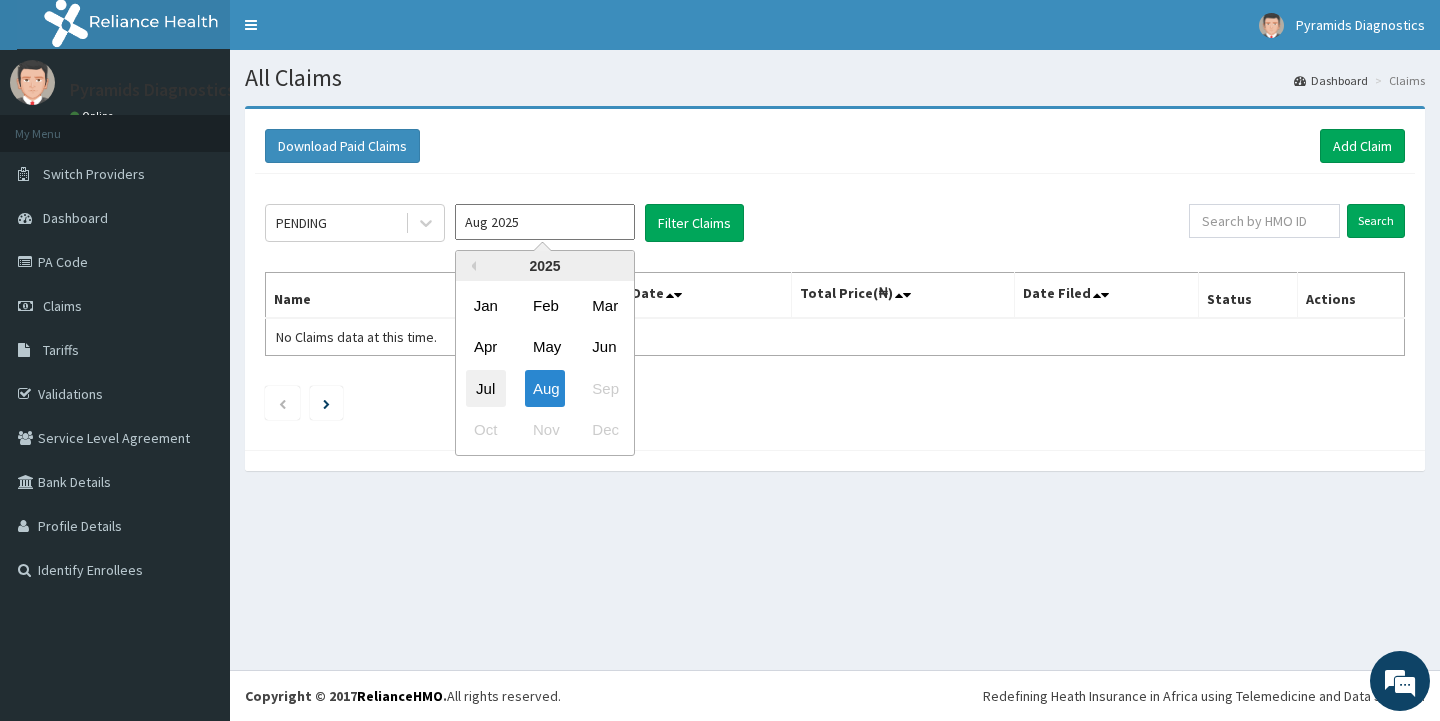 click on "Jul" at bounding box center (486, 388) 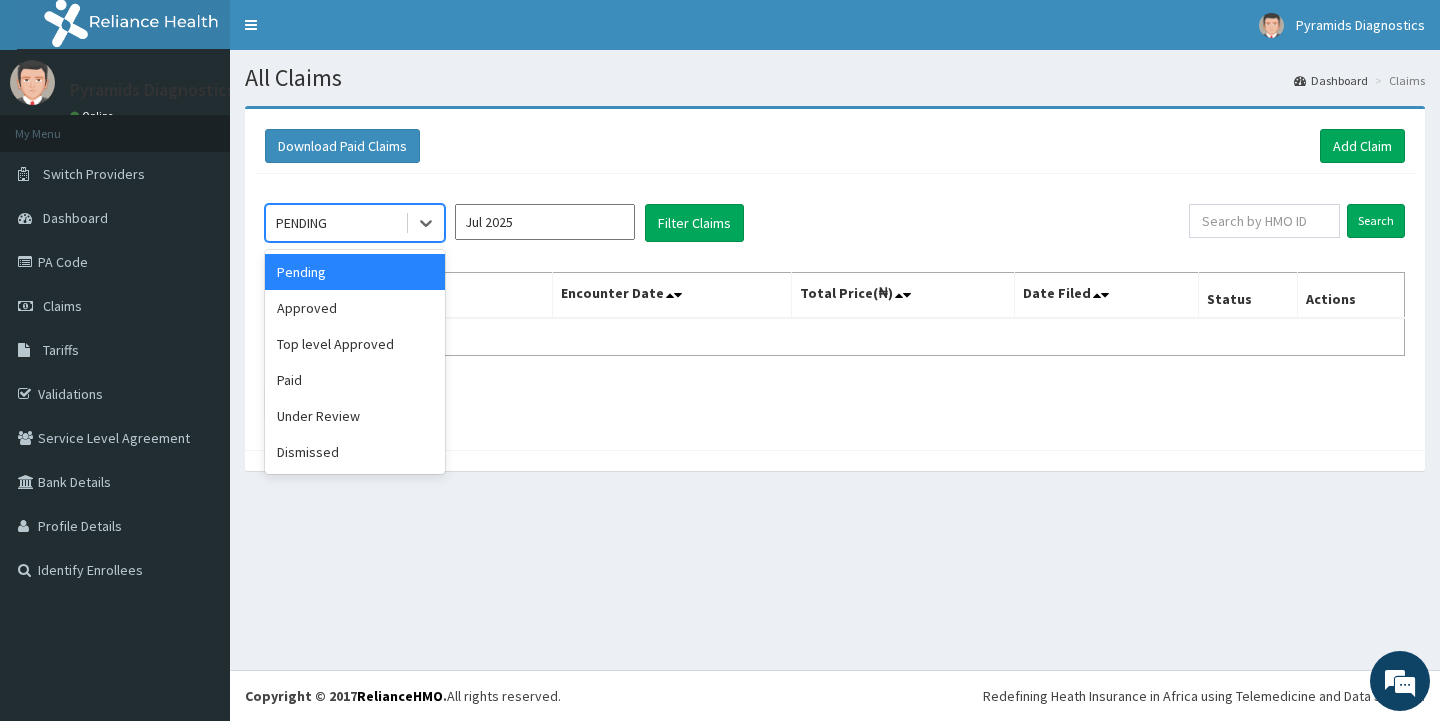 click on "PENDING" at bounding box center [335, 223] 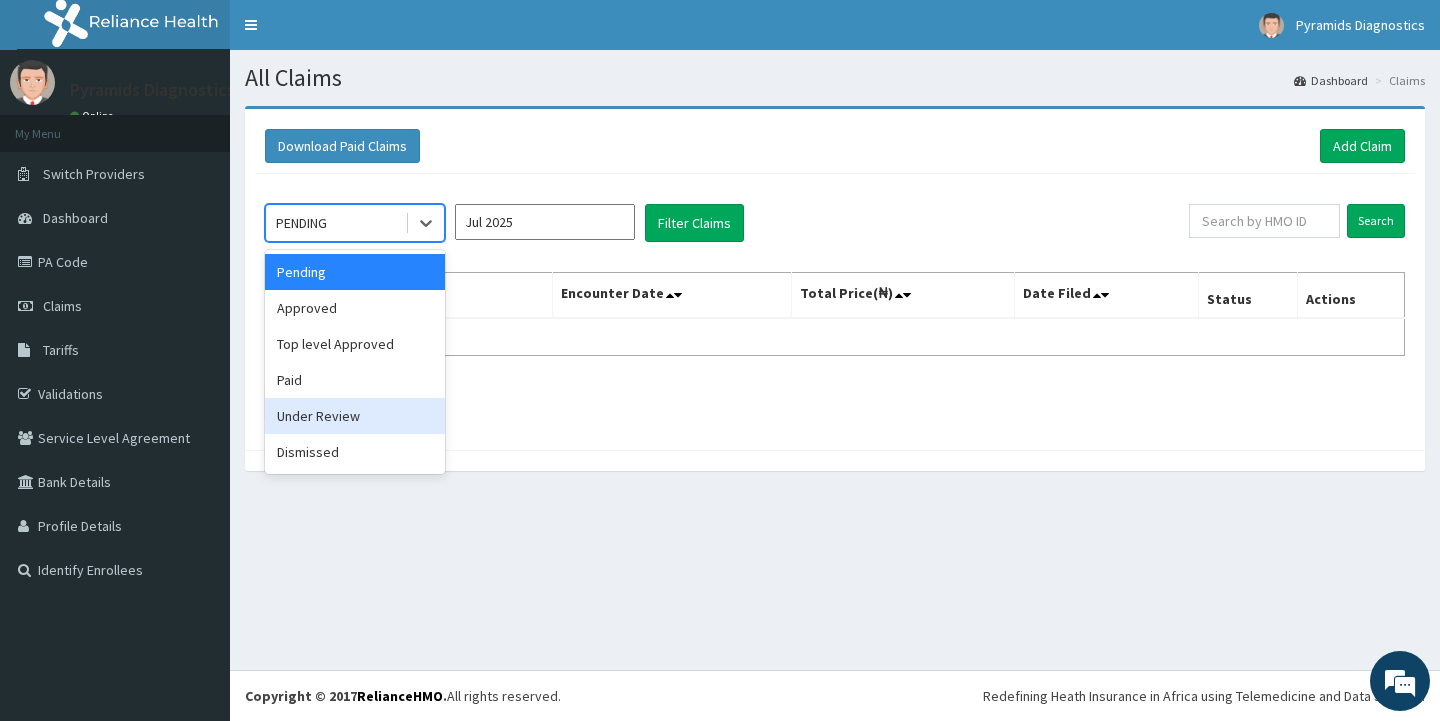 click on "Under Review" at bounding box center (355, 416) 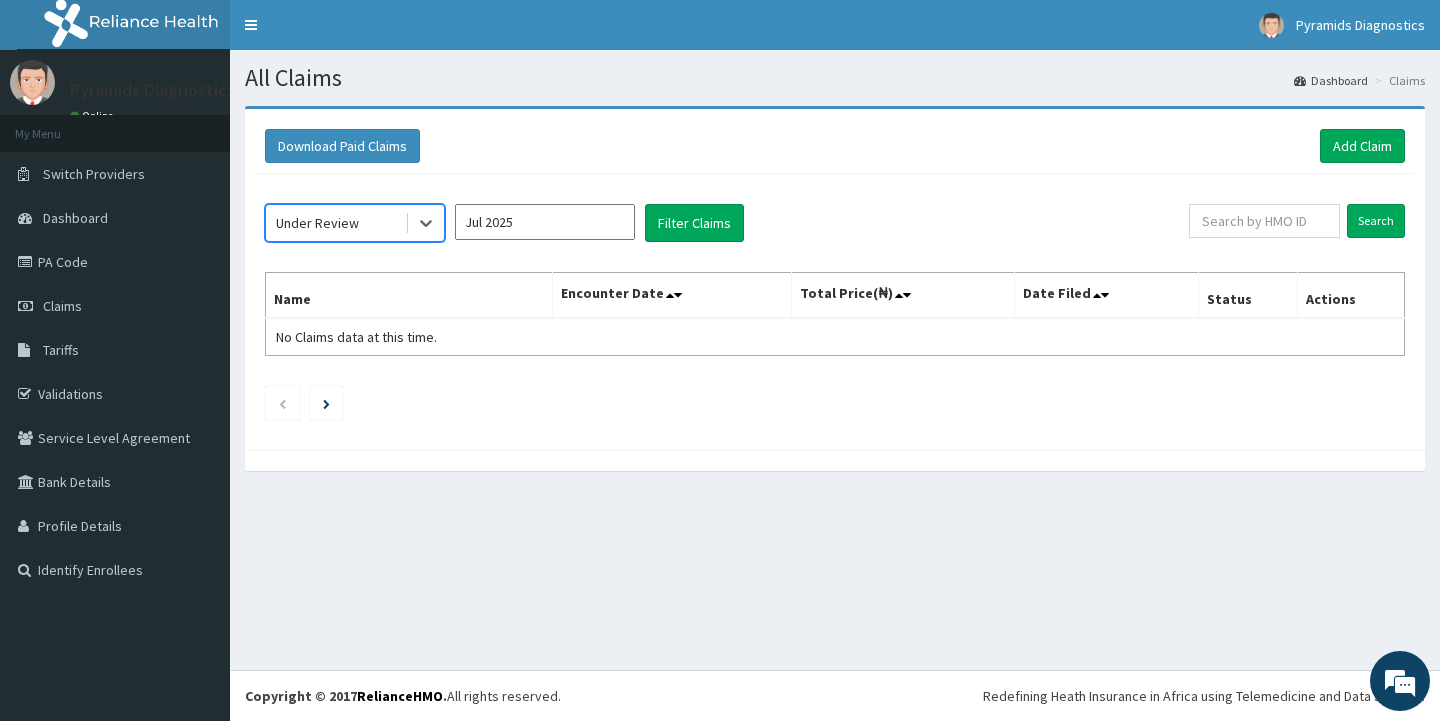 scroll, scrollTop: 0, scrollLeft: 0, axis: both 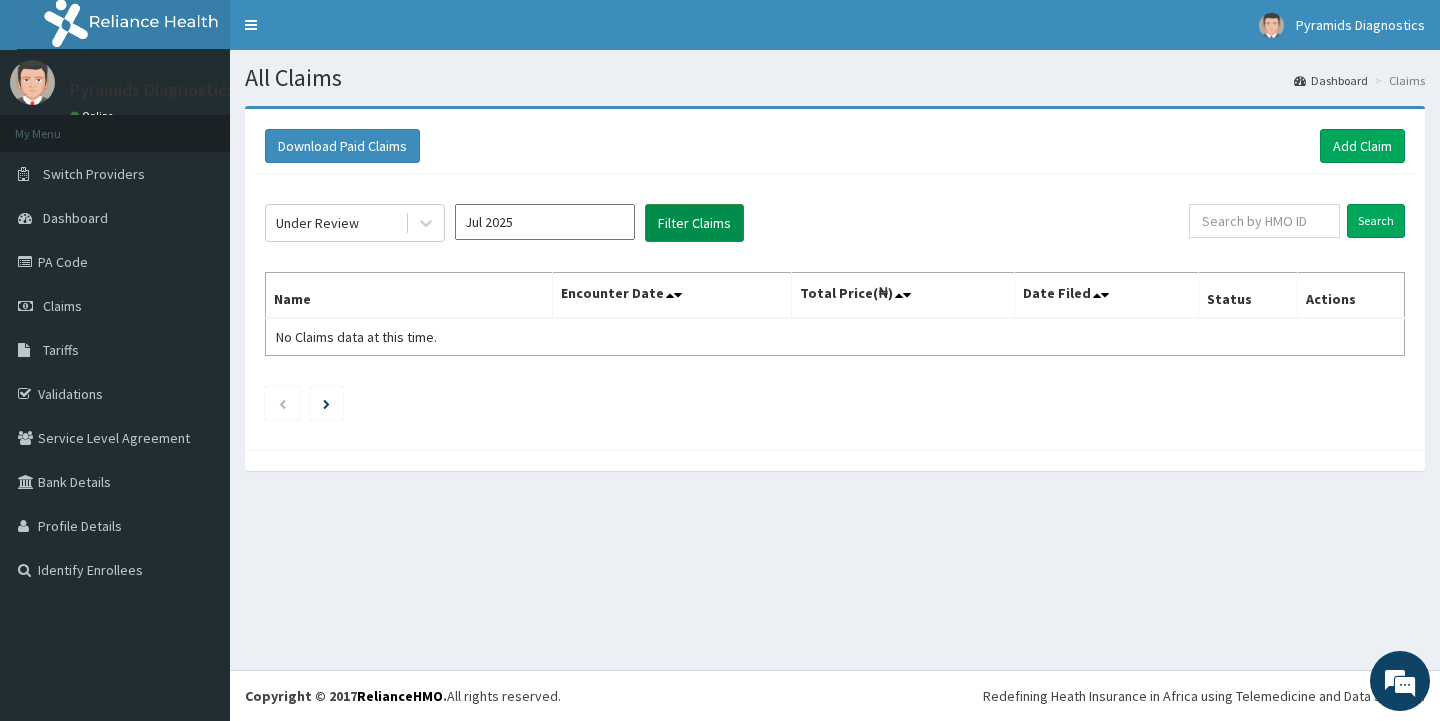 click on "Filter Claims" at bounding box center (694, 223) 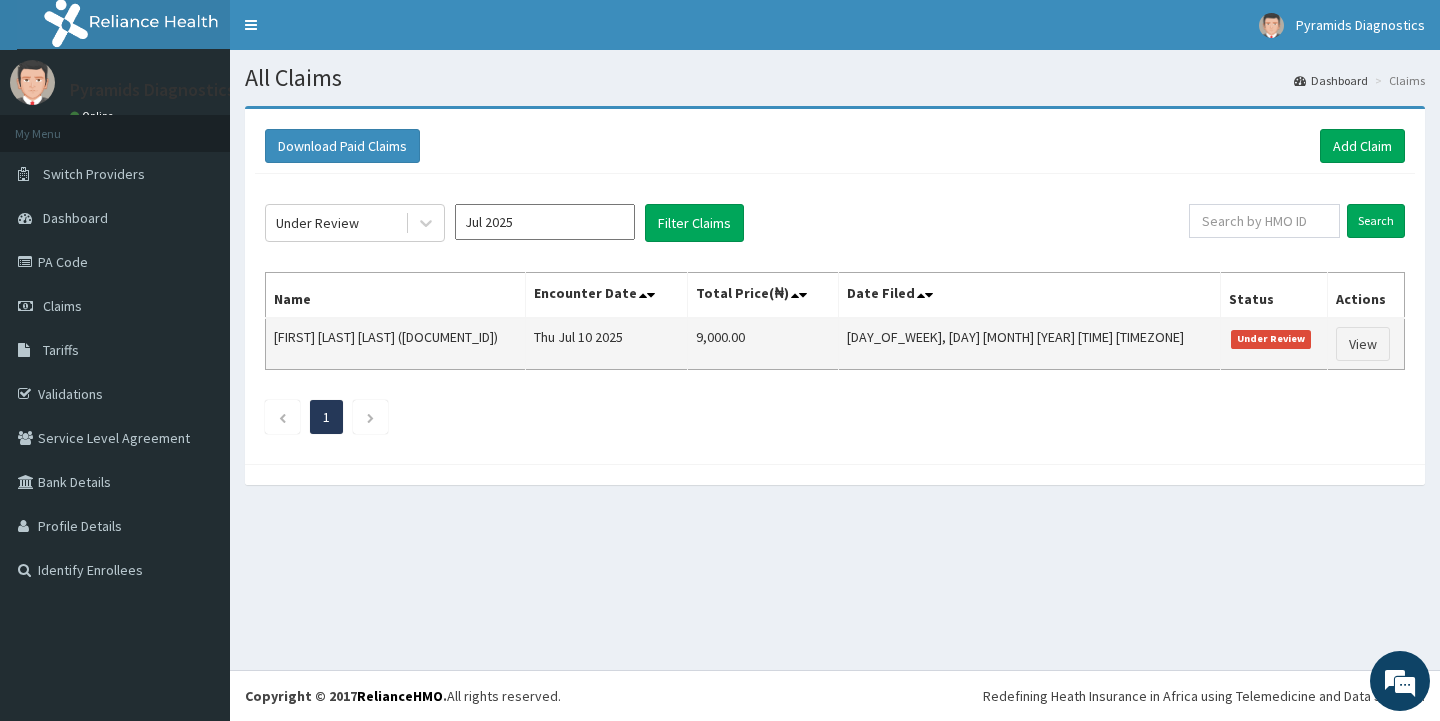 click on "Under Review" at bounding box center [1271, 339] 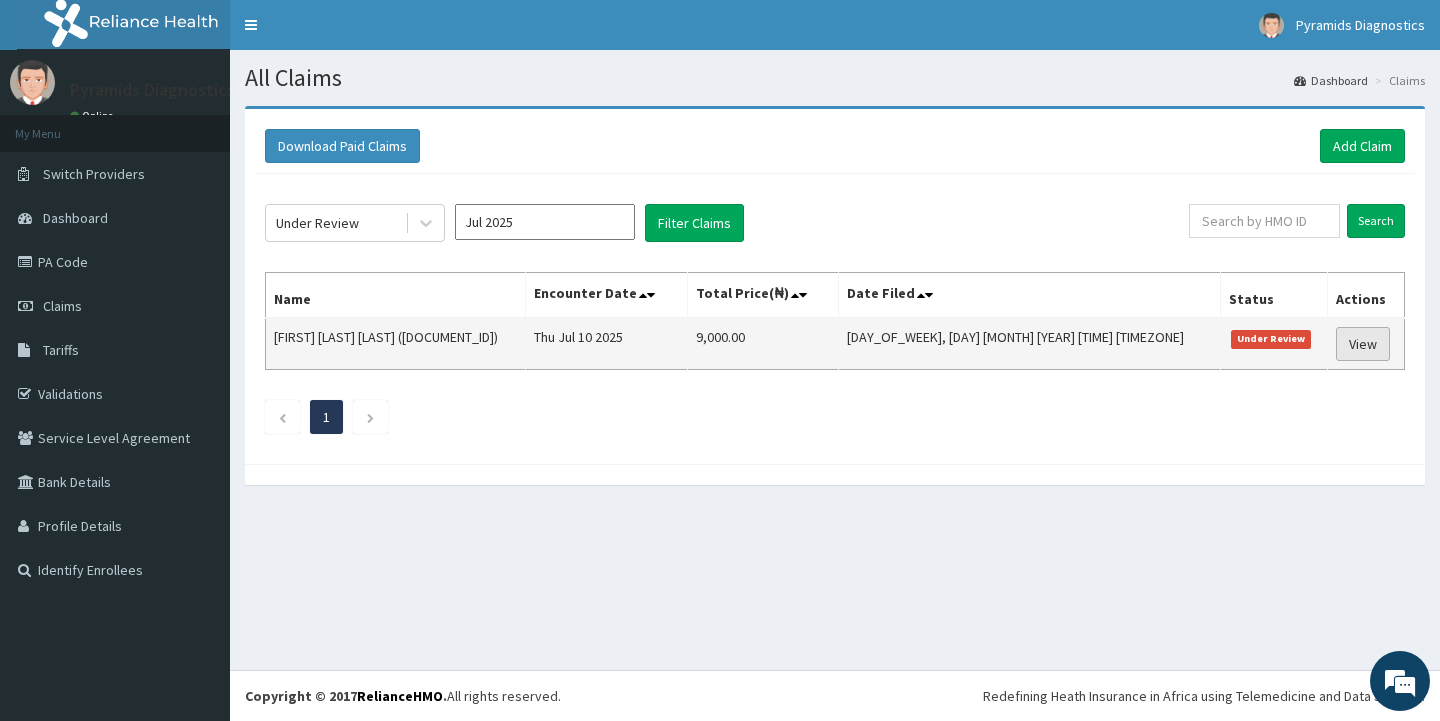click on "View" at bounding box center [1363, 344] 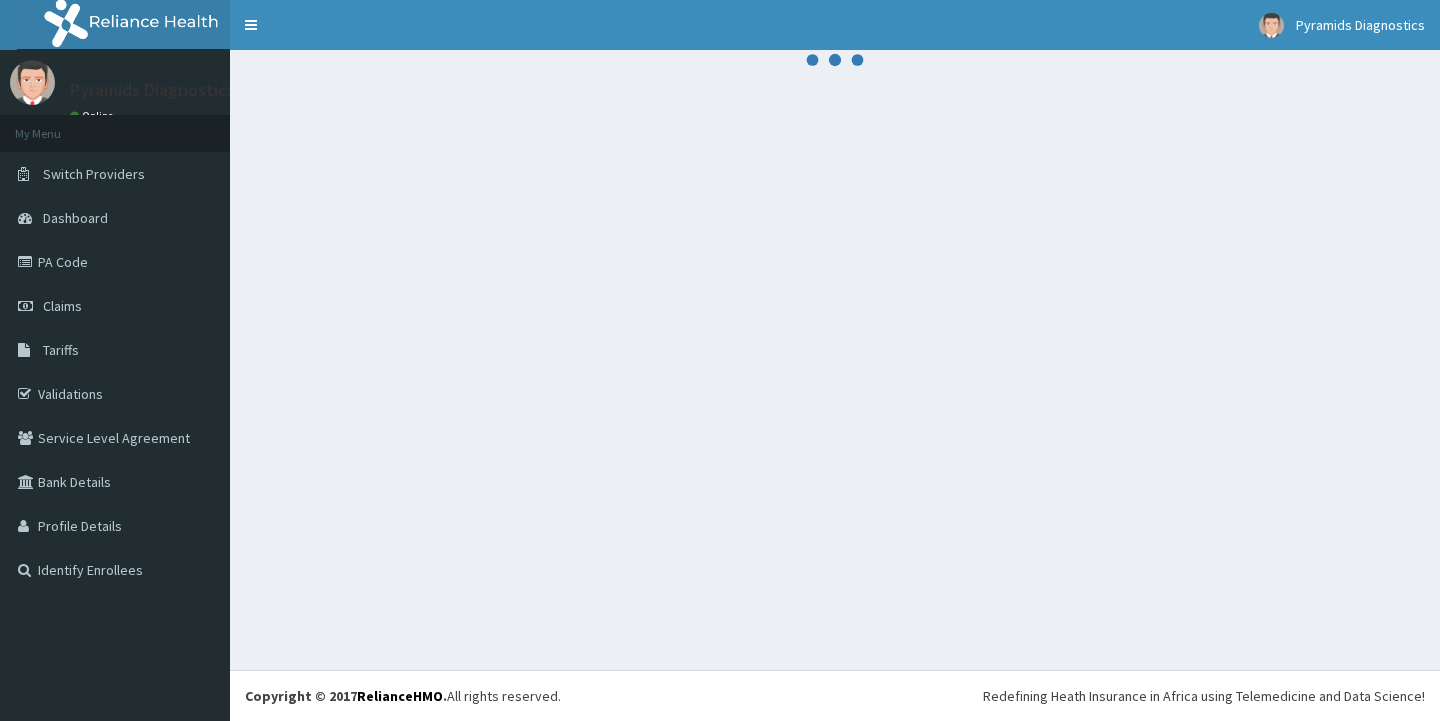 scroll, scrollTop: 0, scrollLeft: 0, axis: both 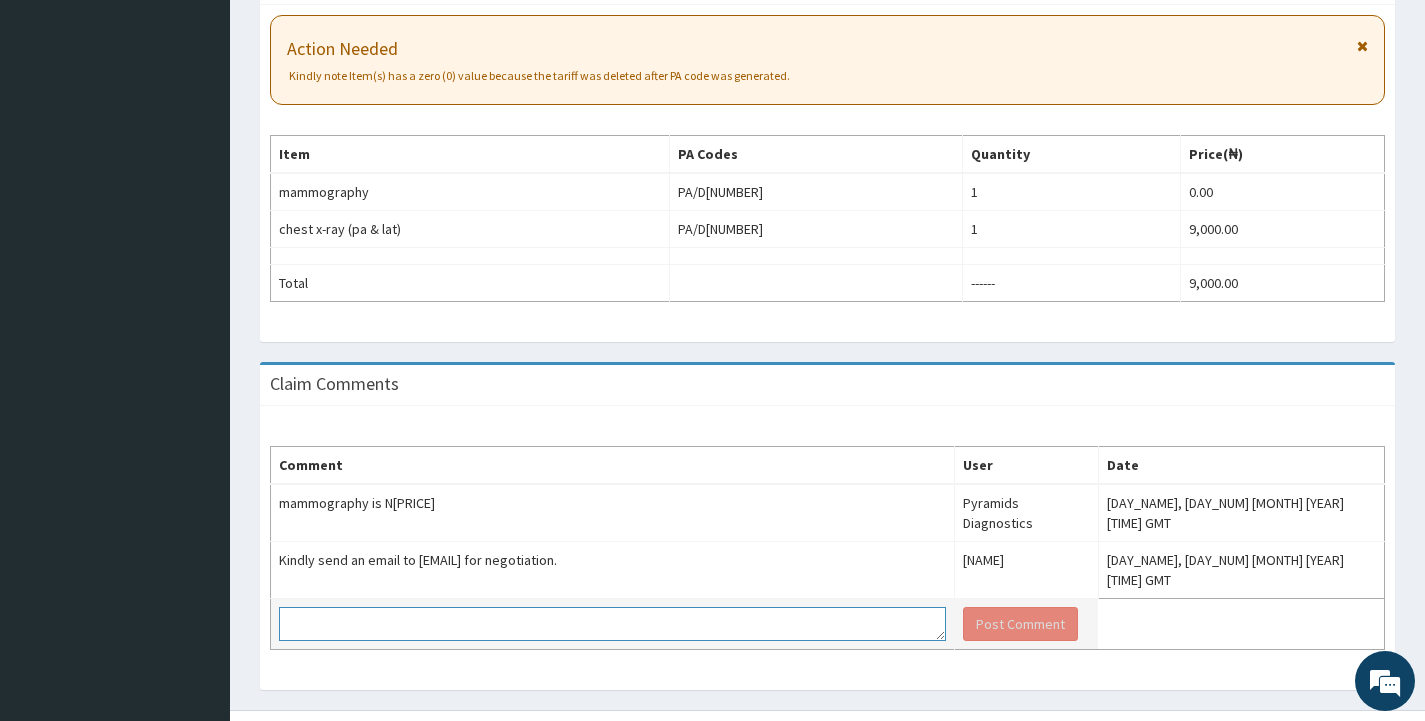 click at bounding box center (612, 624) 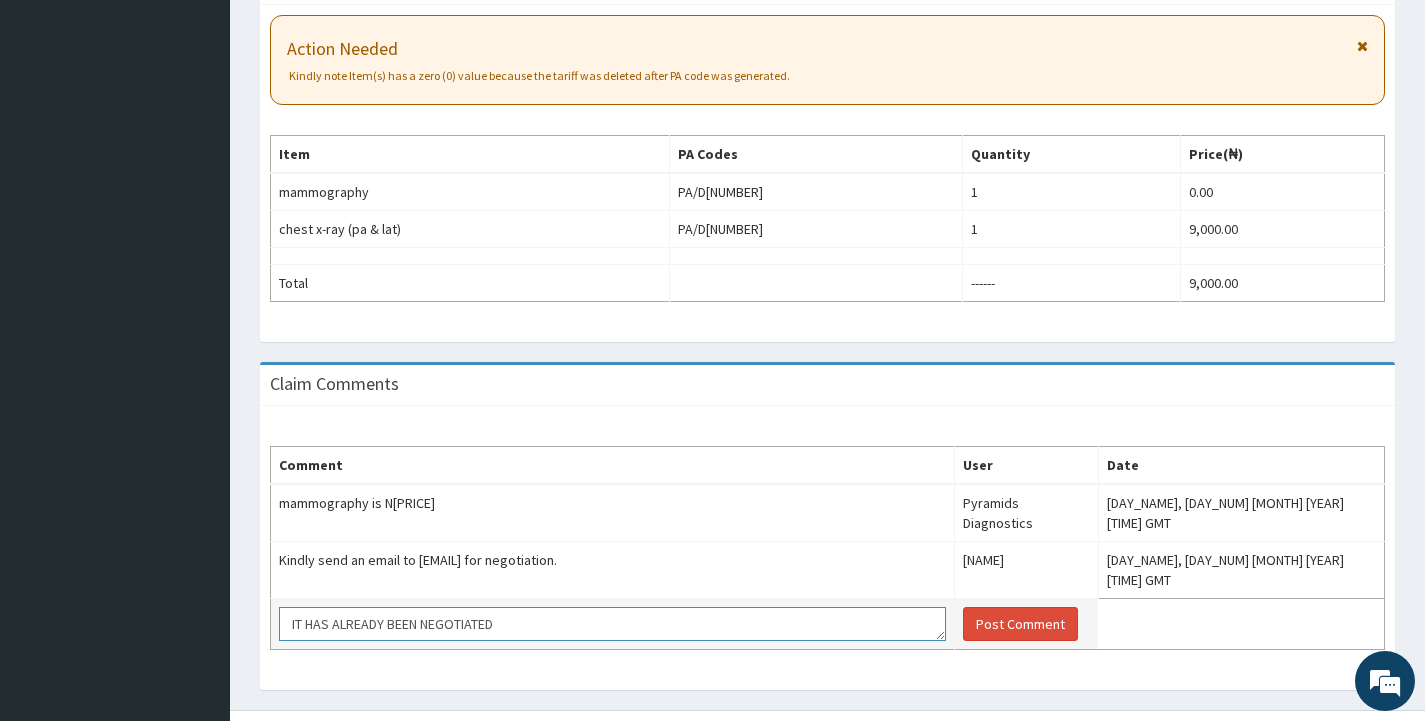 click on "IT HAS ALREADY BEEN NEGOTATED" at bounding box center [612, 624] 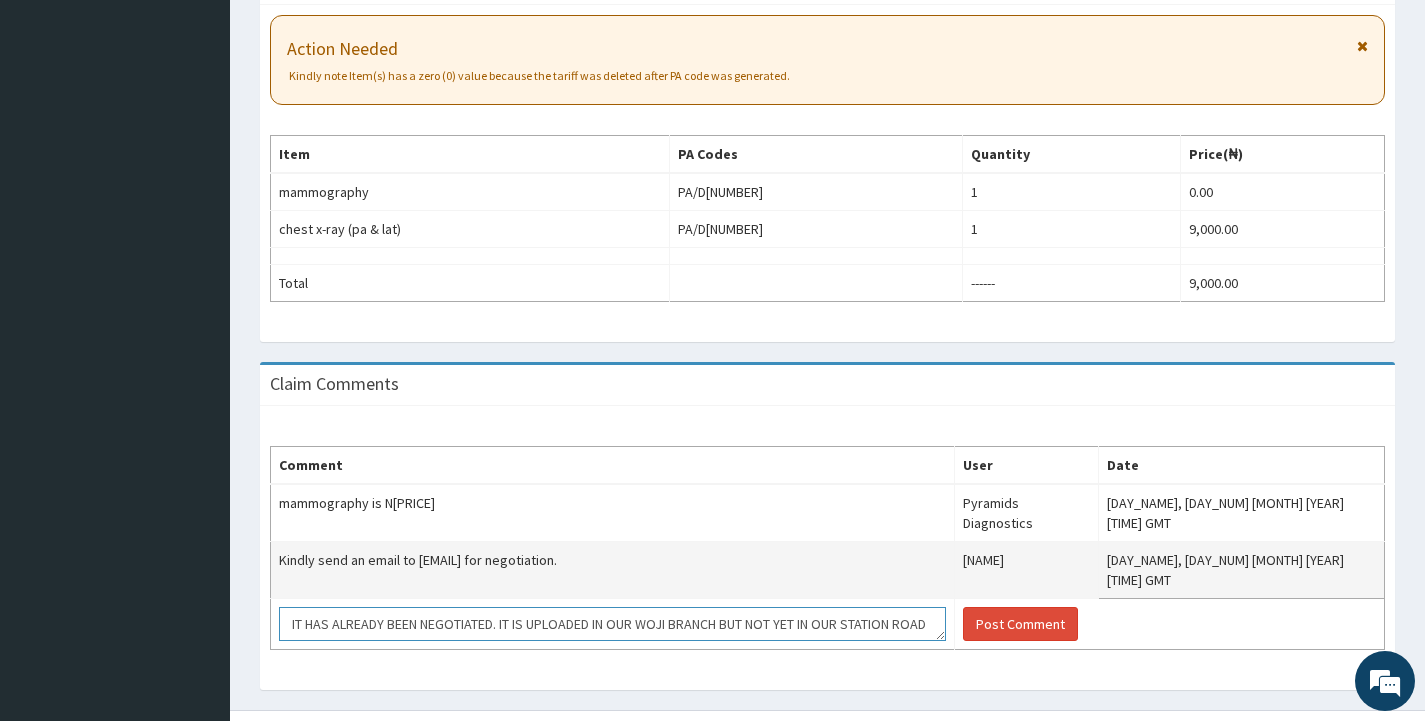 scroll, scrollTop: 14, scrollLeft: 0, axis: vertical 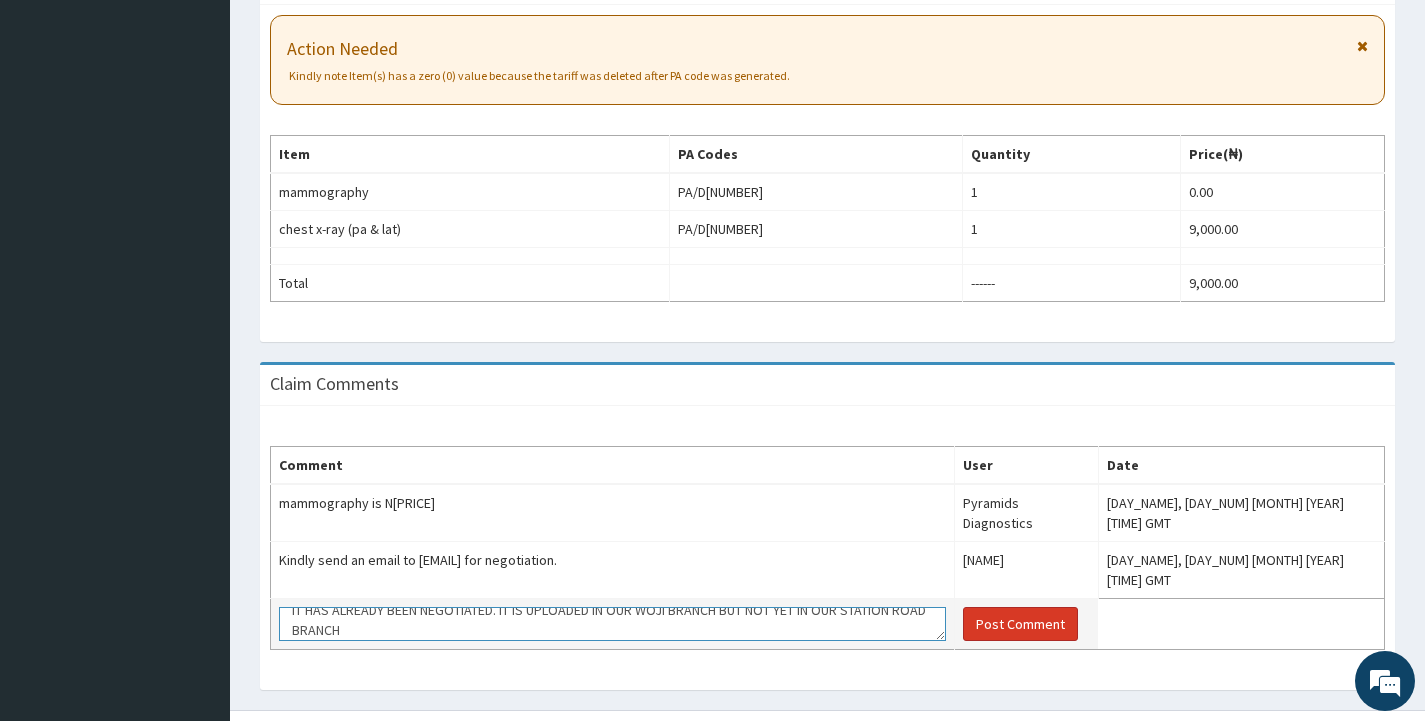 type on "IT HAS ALREADY BEEN NEGOTIATED. IT IS UPLOADED IN OUR WOJI BRANCH BUT NOT YET IN OUR STATION ROAD BRANCH" 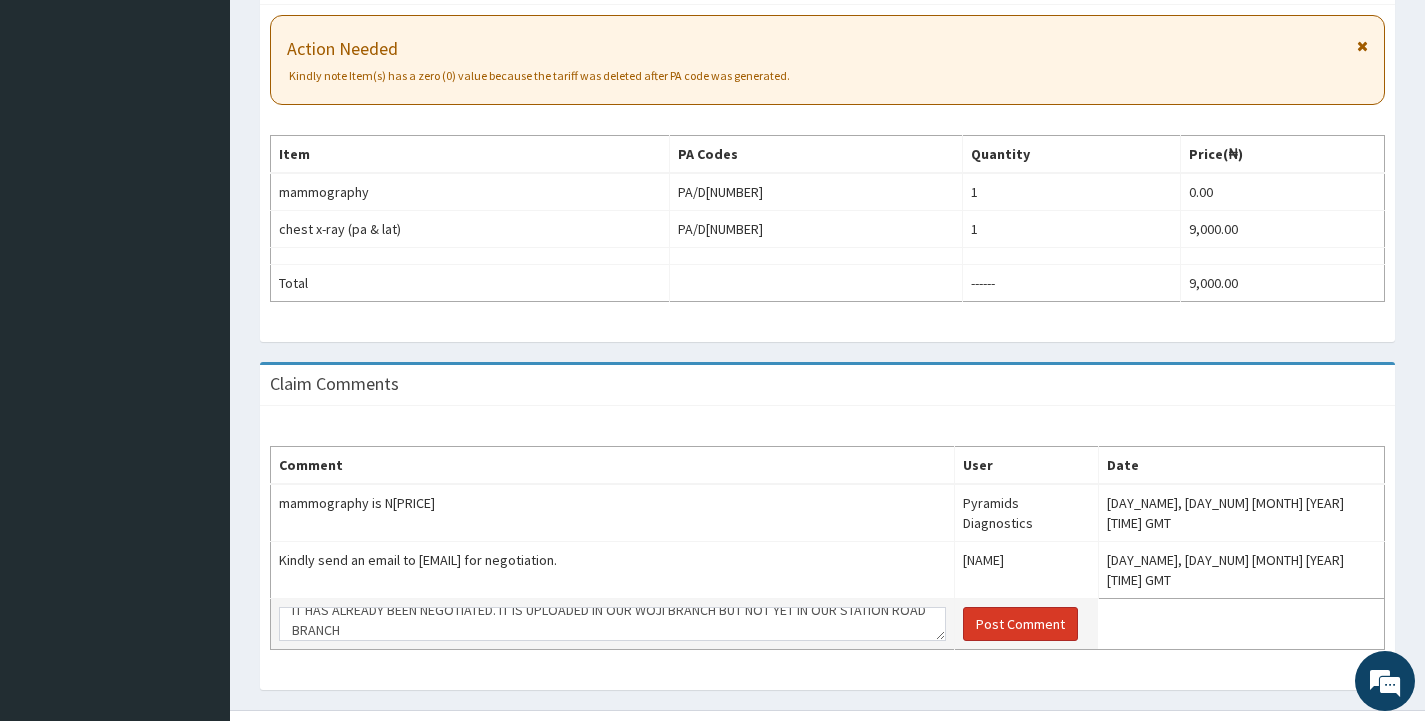 click on "Post Comment" at bounding box center (1020, 624) 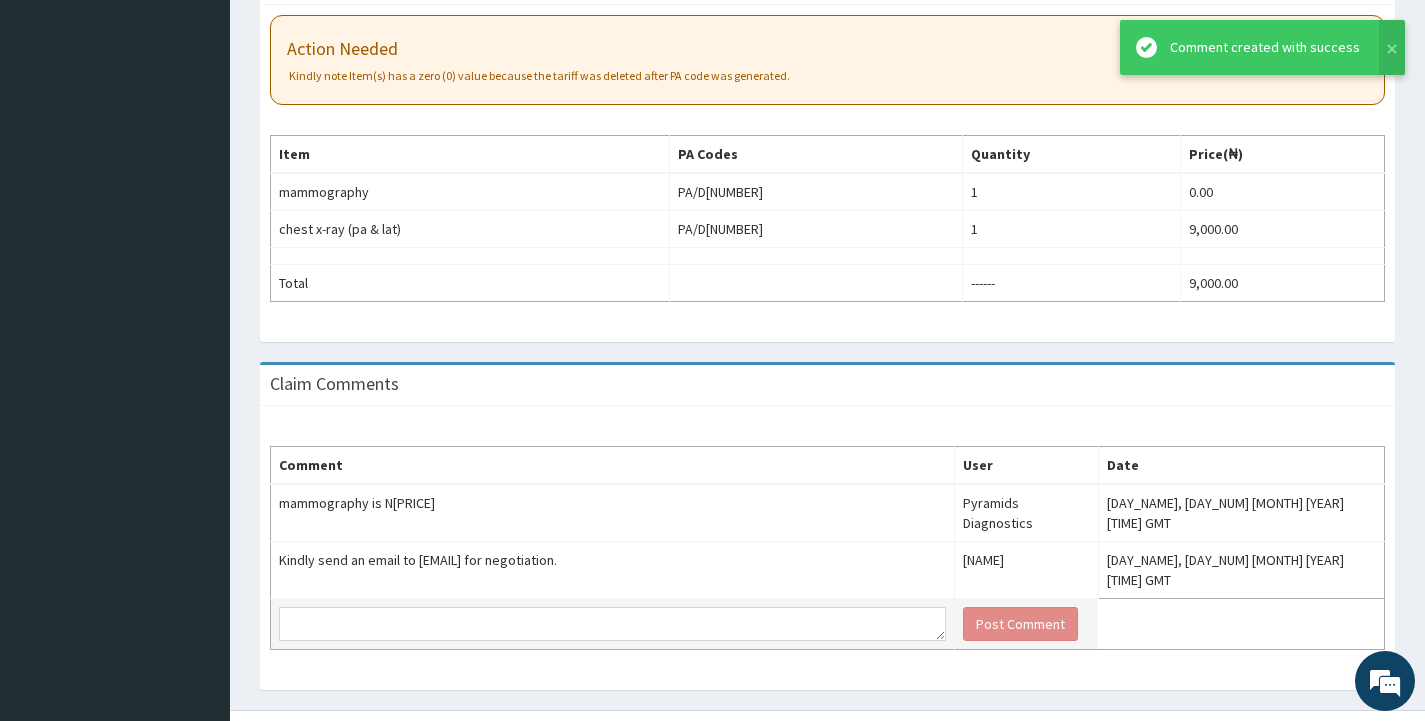 scroll, scrollTop: 0, scrollLeft: 0, axis: both 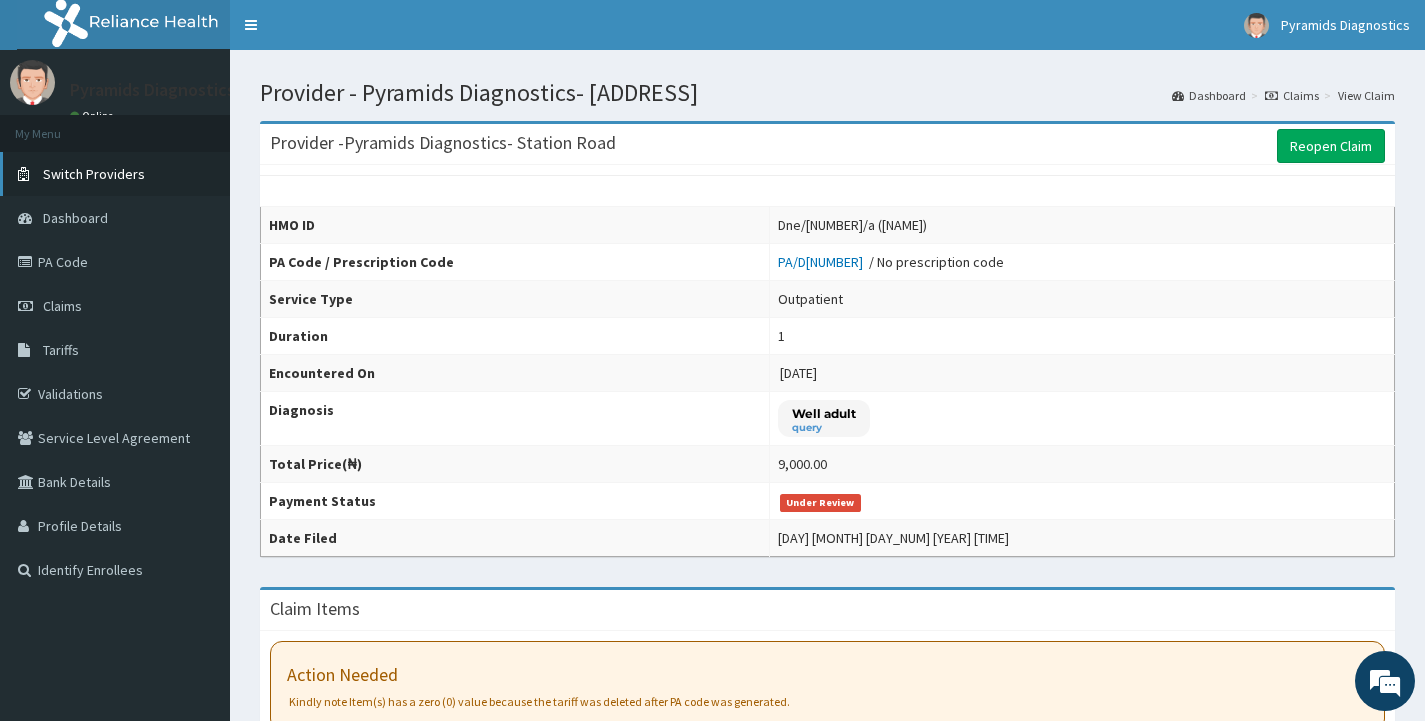 click on "Switch Providers" at bounding box center [94, 174] 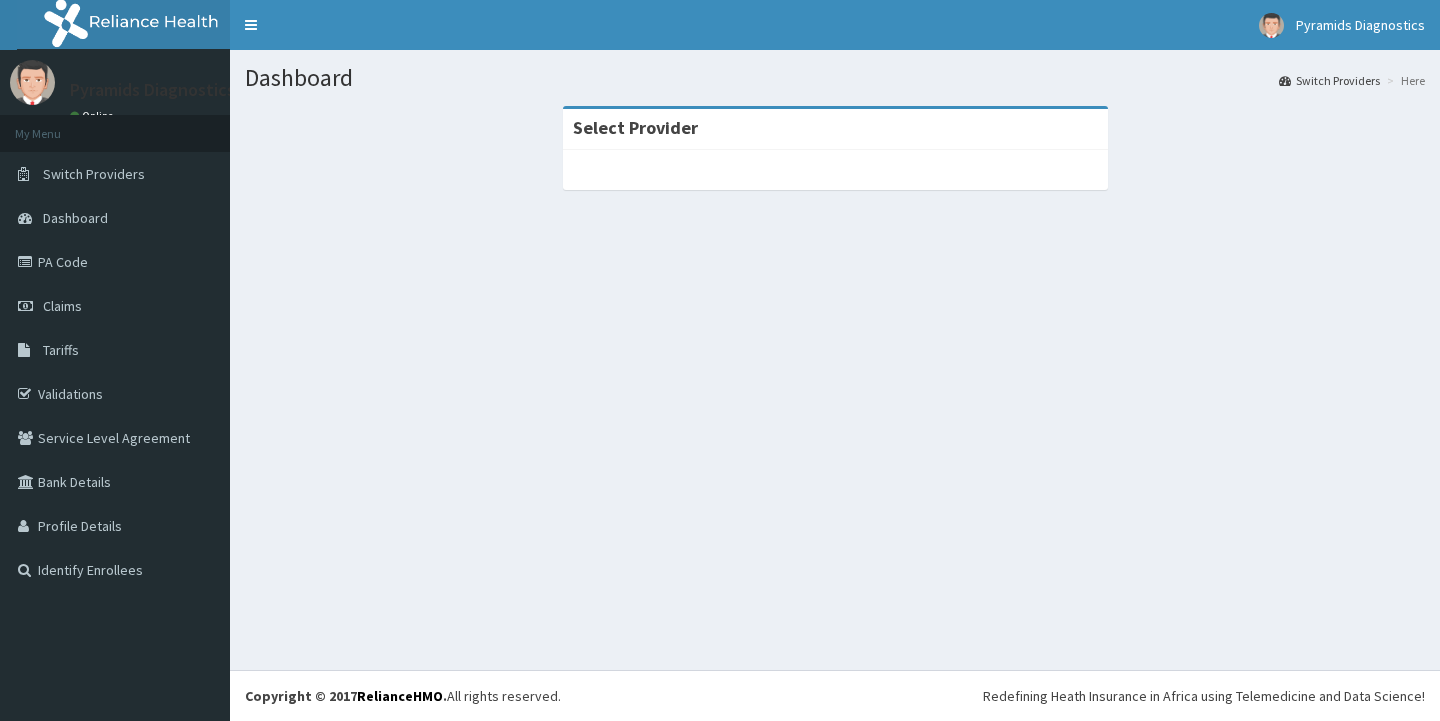 scroll, scrollTop: 0, scrollLeft: 0, axis: both 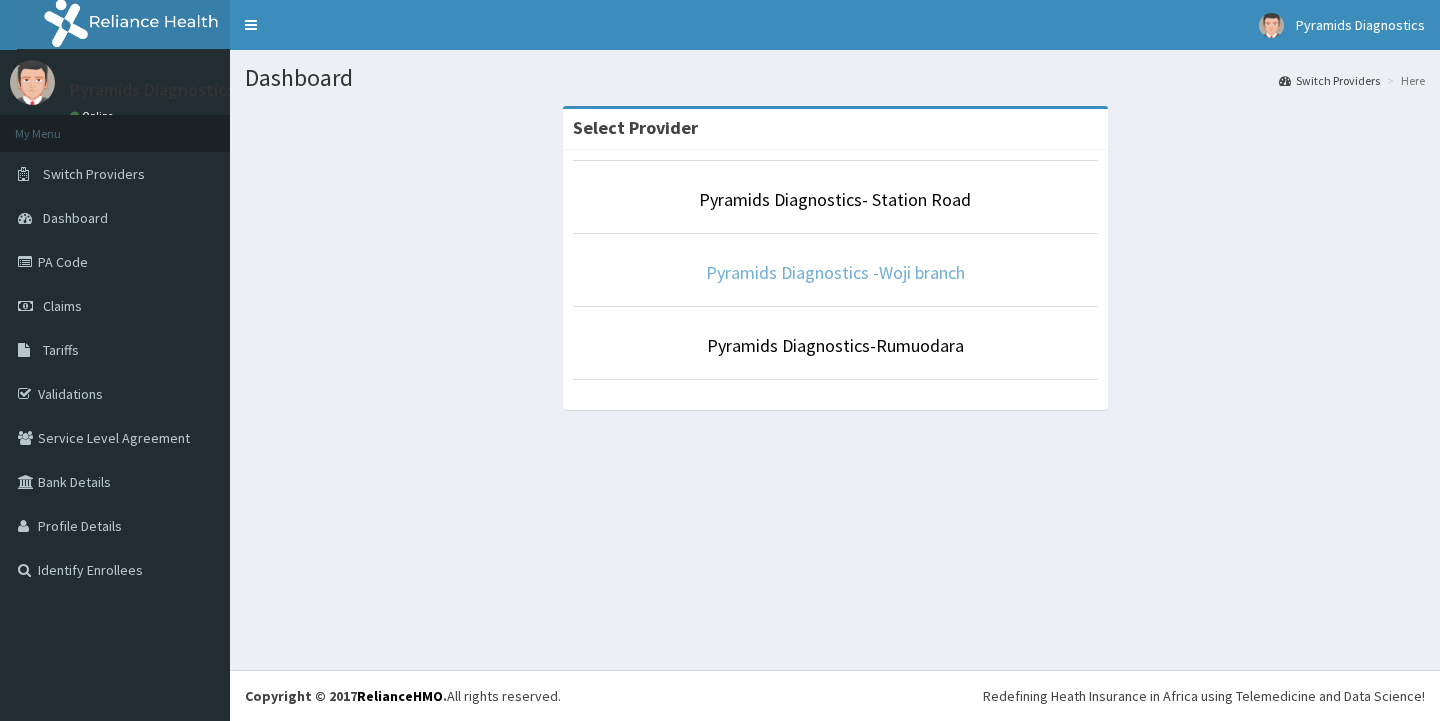 click on "Pyramids Diagnostics -Woji branch" at bounding box center [835, 272] 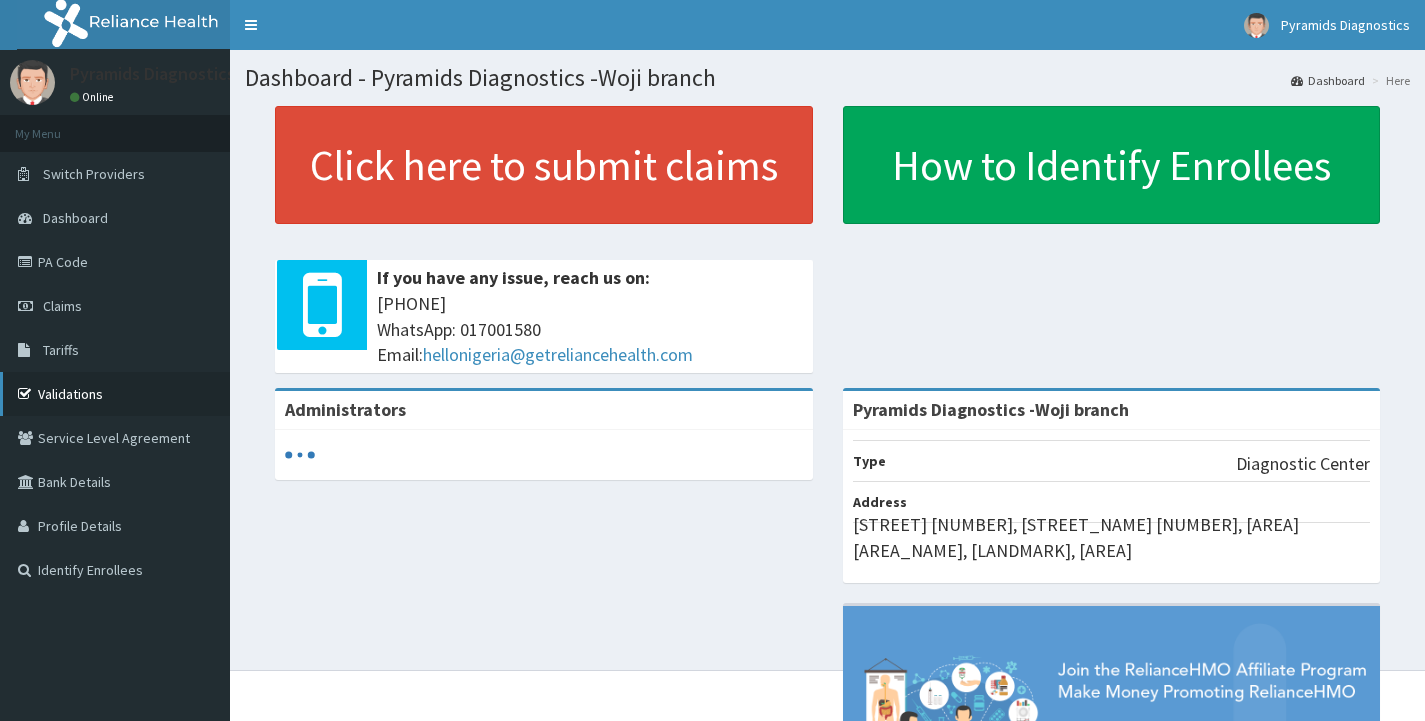 scroll, scrollTop: 0, scrollLeft: 0, axis: both 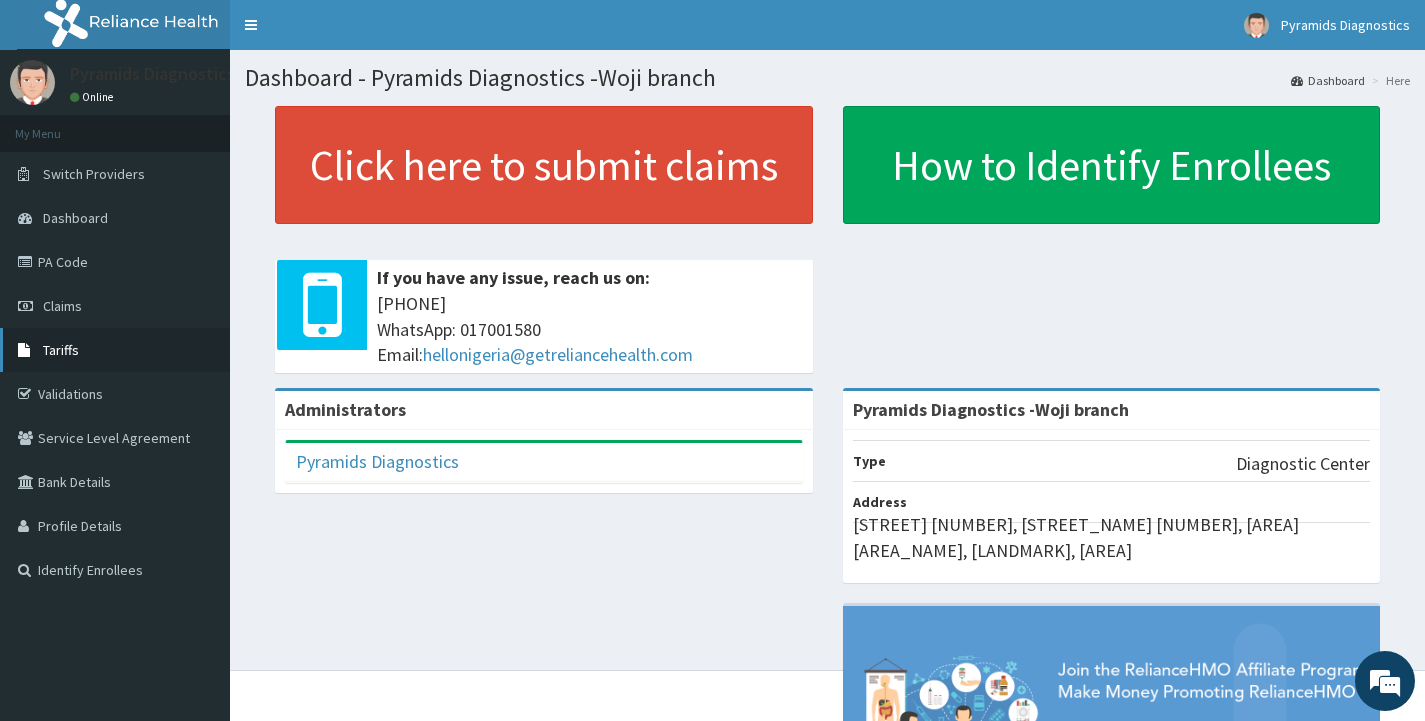 click on "Tariffs" at bounding box center [115, 350] 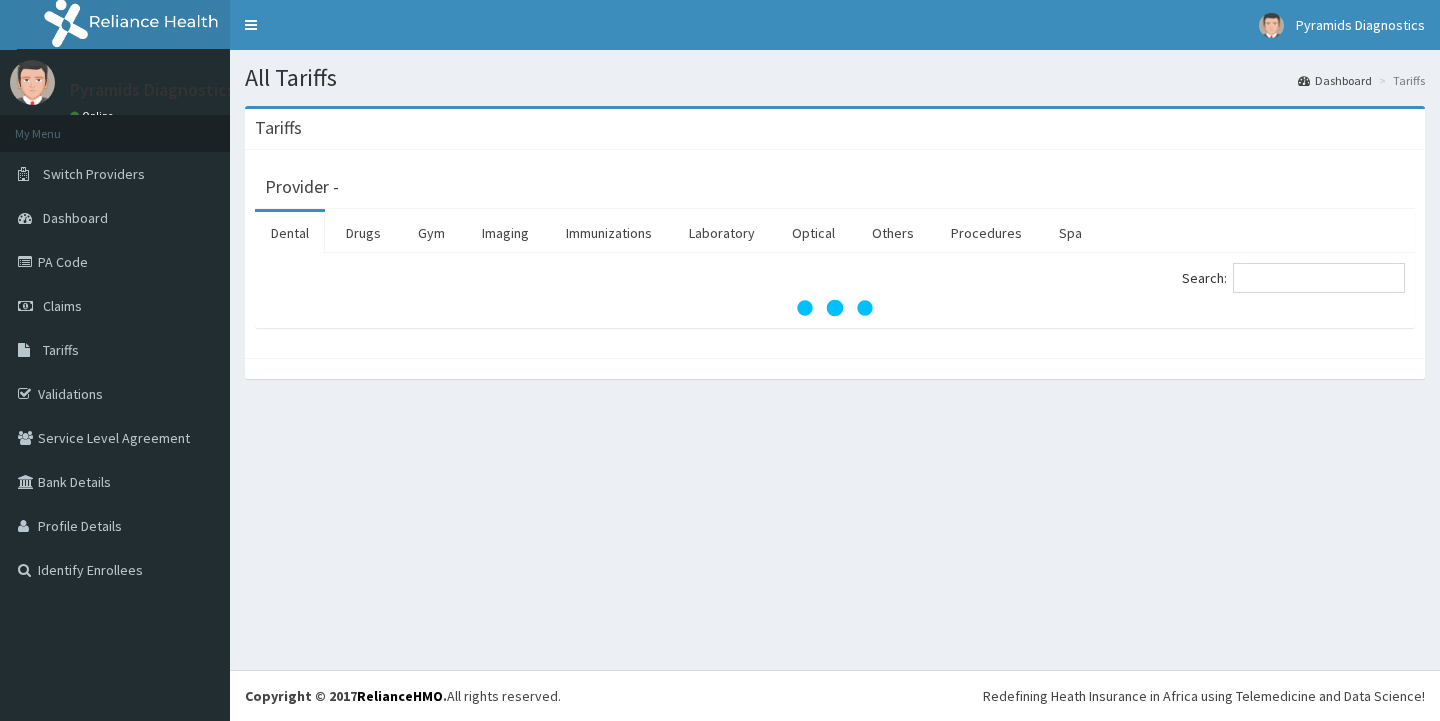 scroll, scrollTop: 0, scrollLeft: 0, axis: both 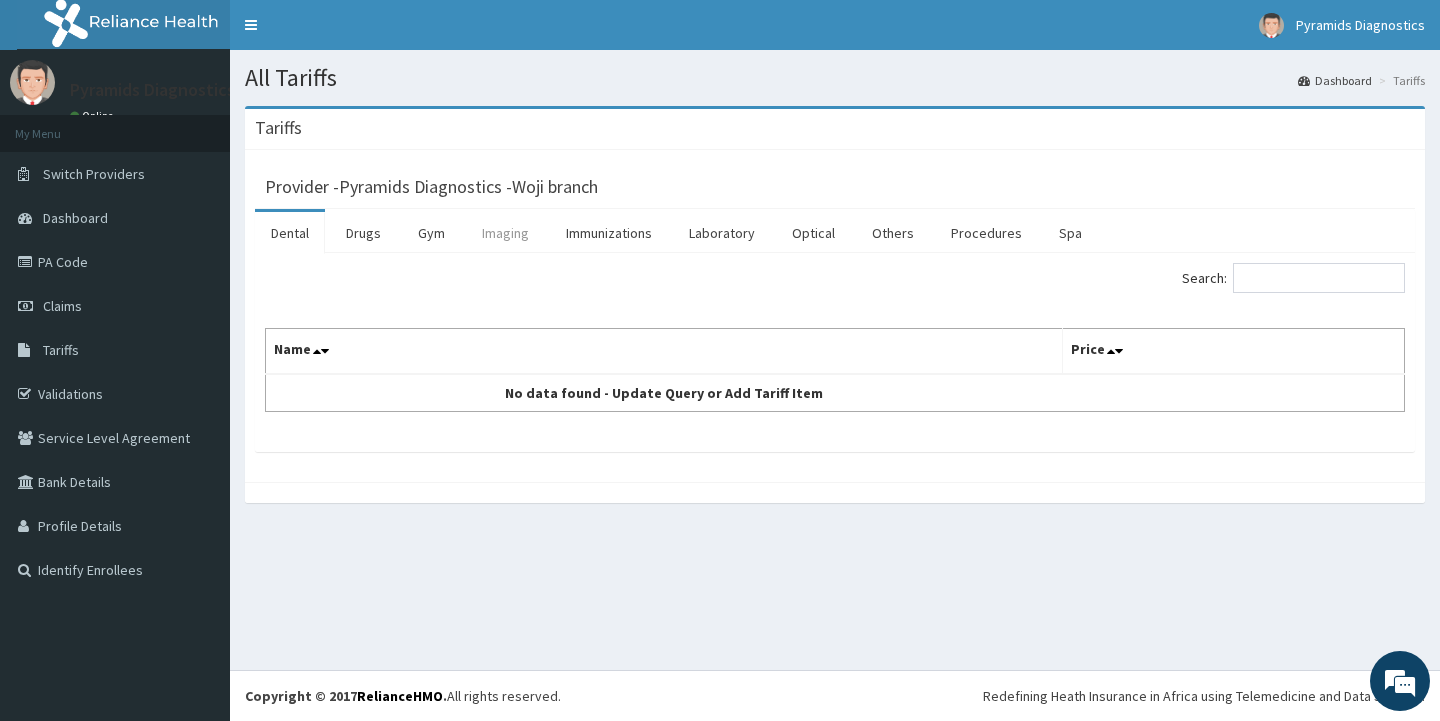 click on "Imaging" at bounding box center [505, 233] 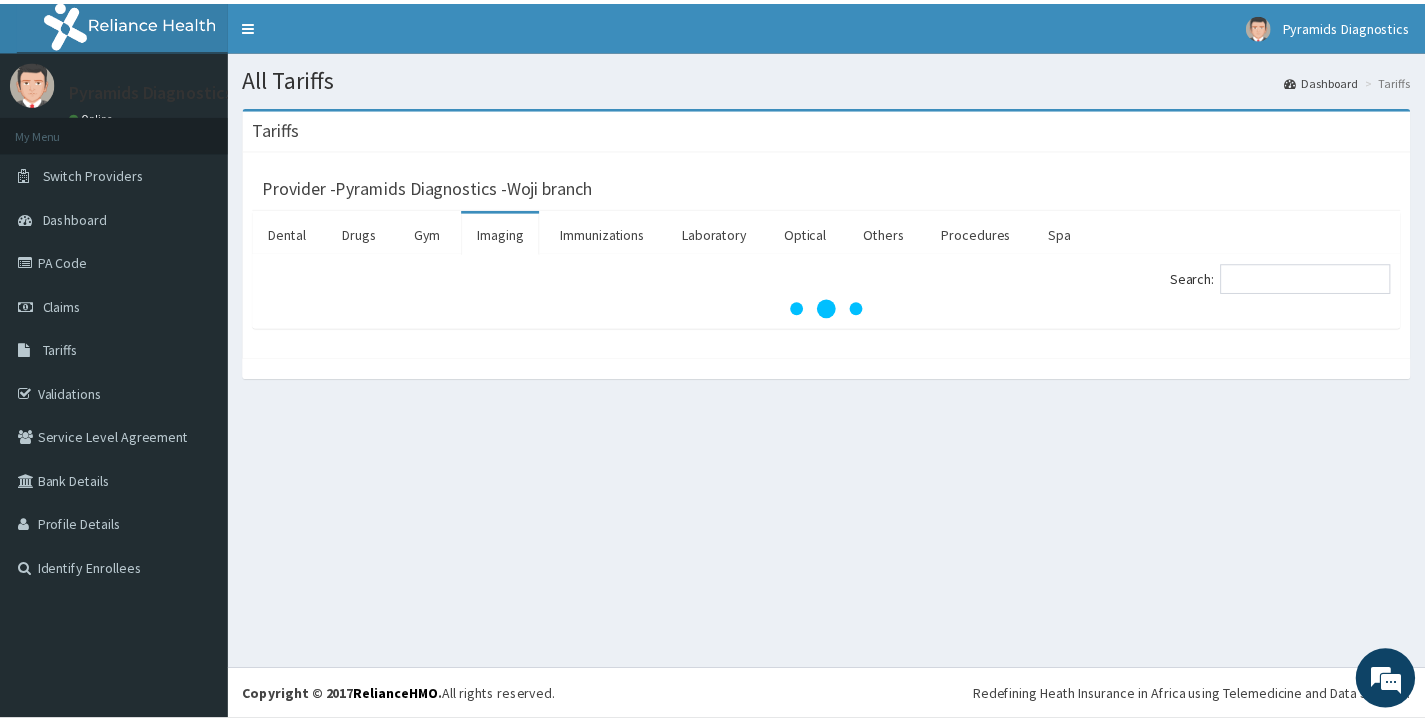 scroll, scrollTop: 0, scrollLeft: 0, axis: both 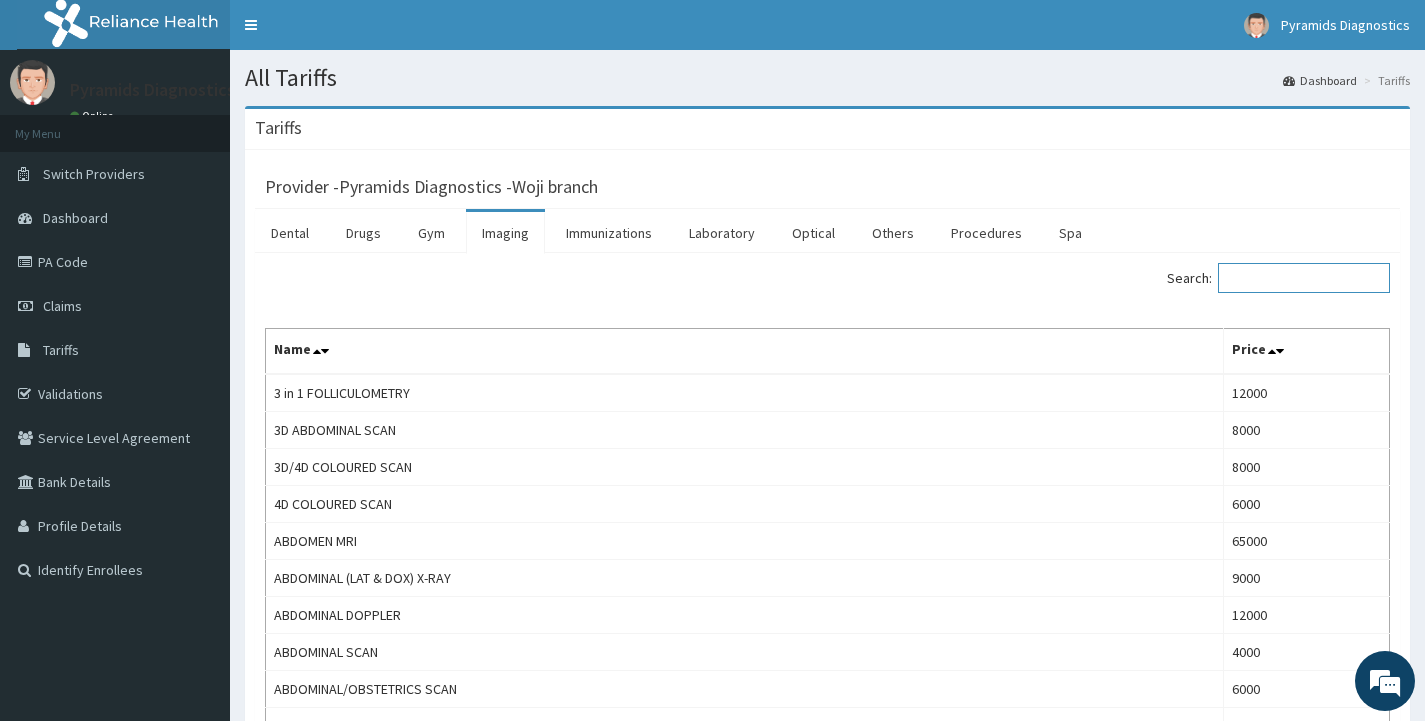 click on "Search:" at bounding box center [1304, 278] 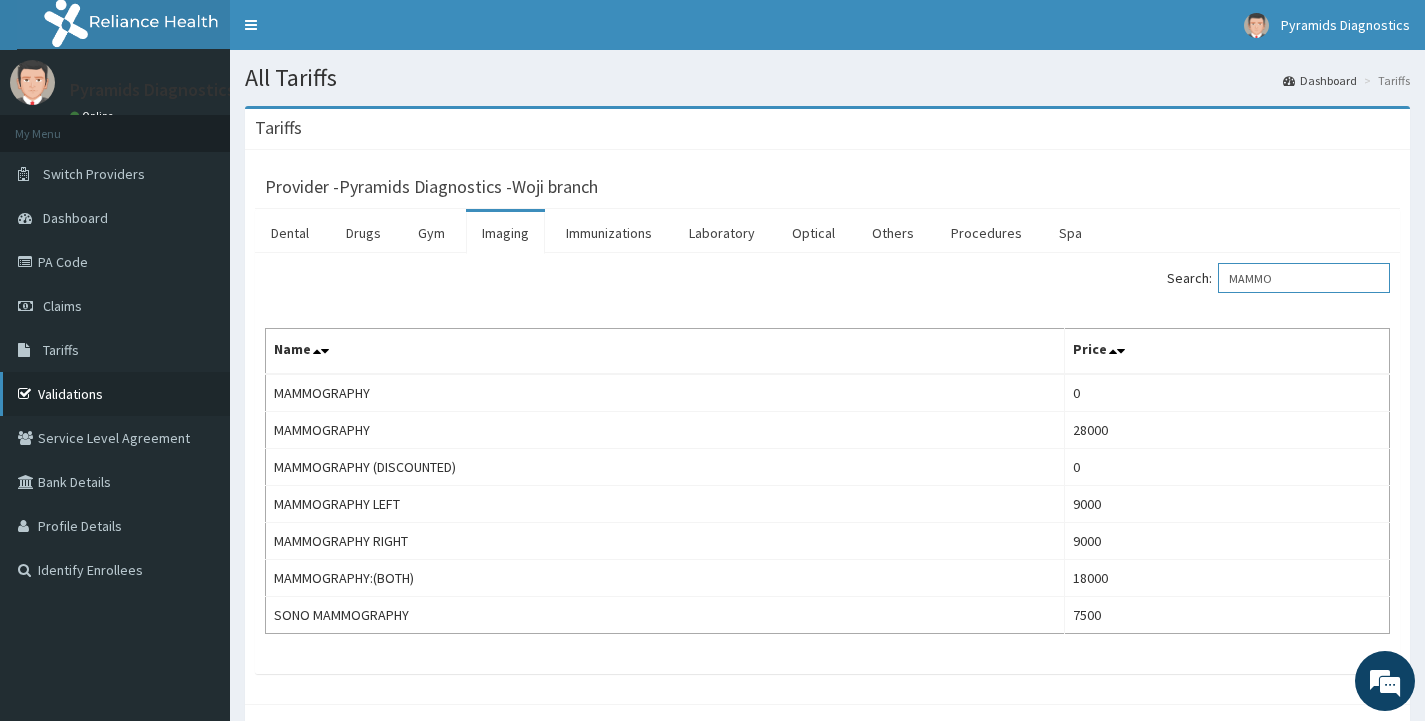 type on "MAMMO" 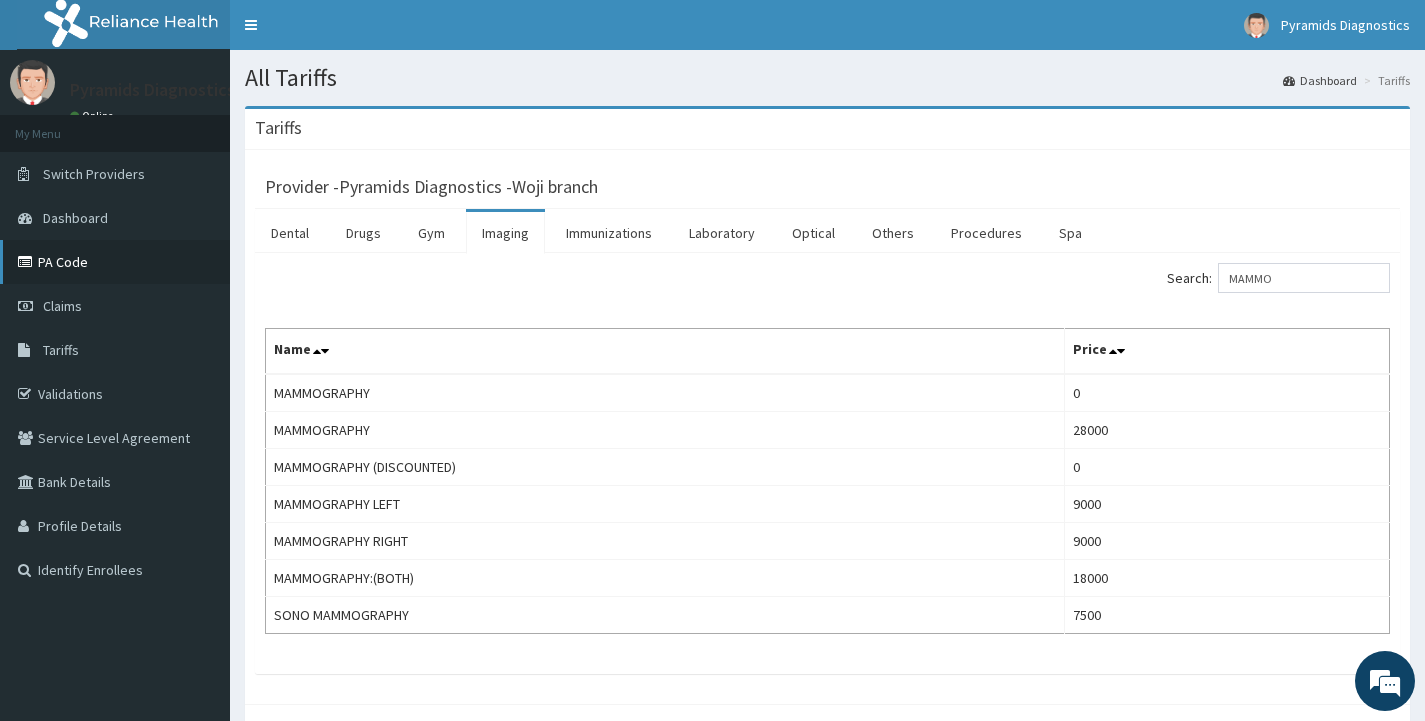 click on "PA Code" at bounding box center (115, 262) 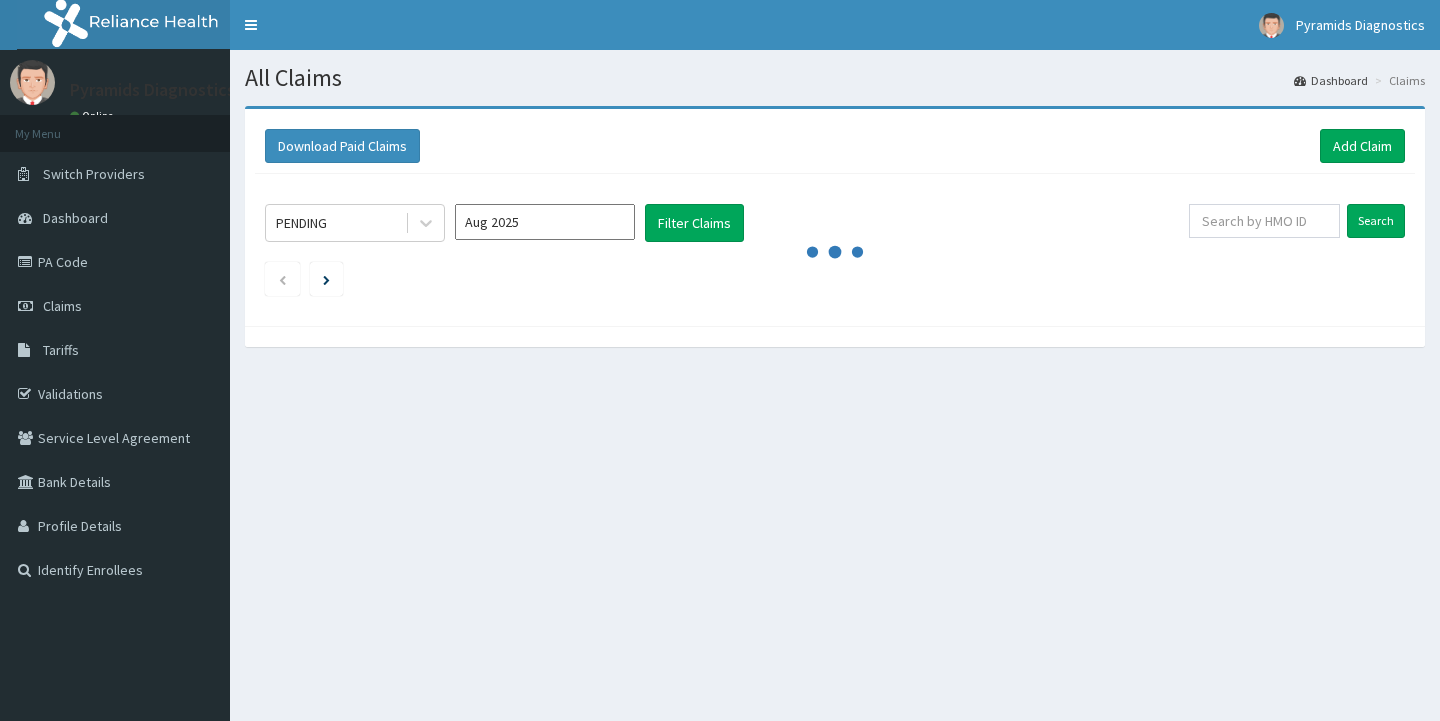 scroll, scrollTop: 0, scrollLeft: 0, axis: both 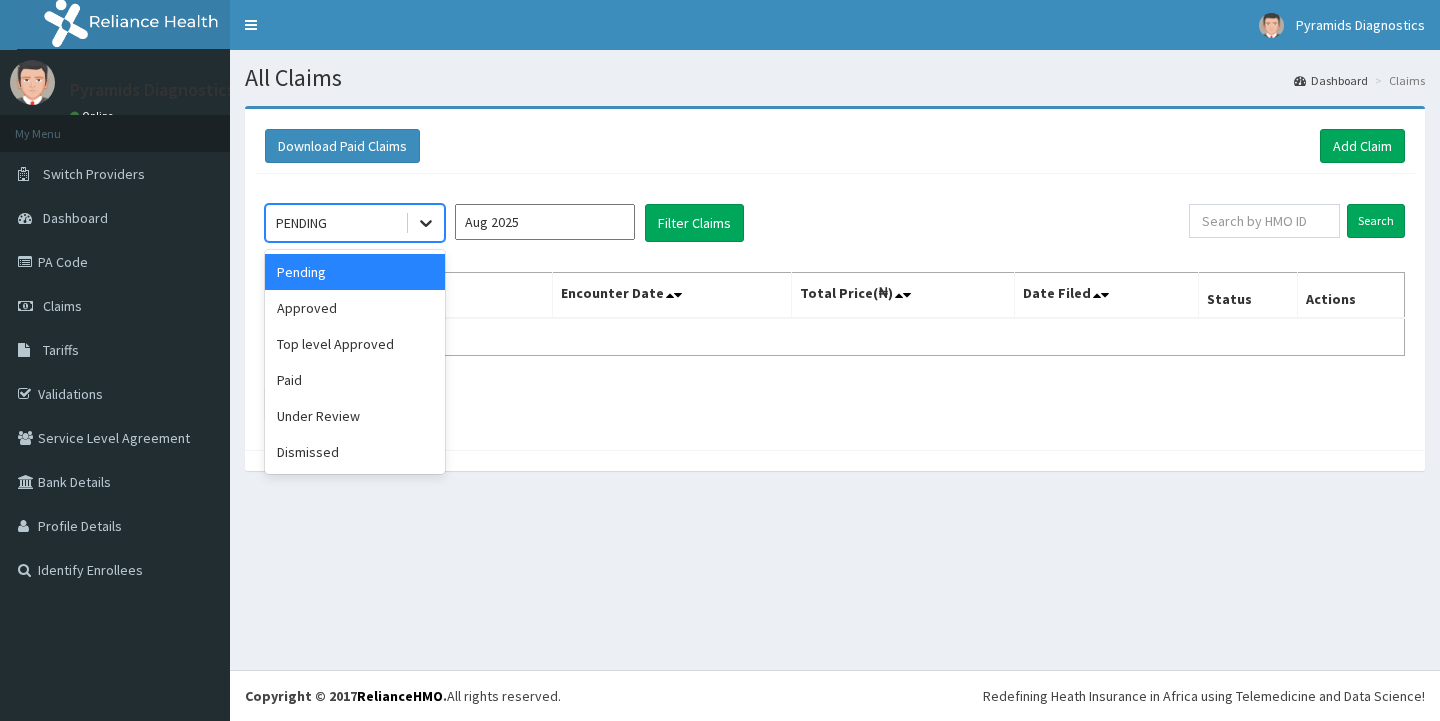 click 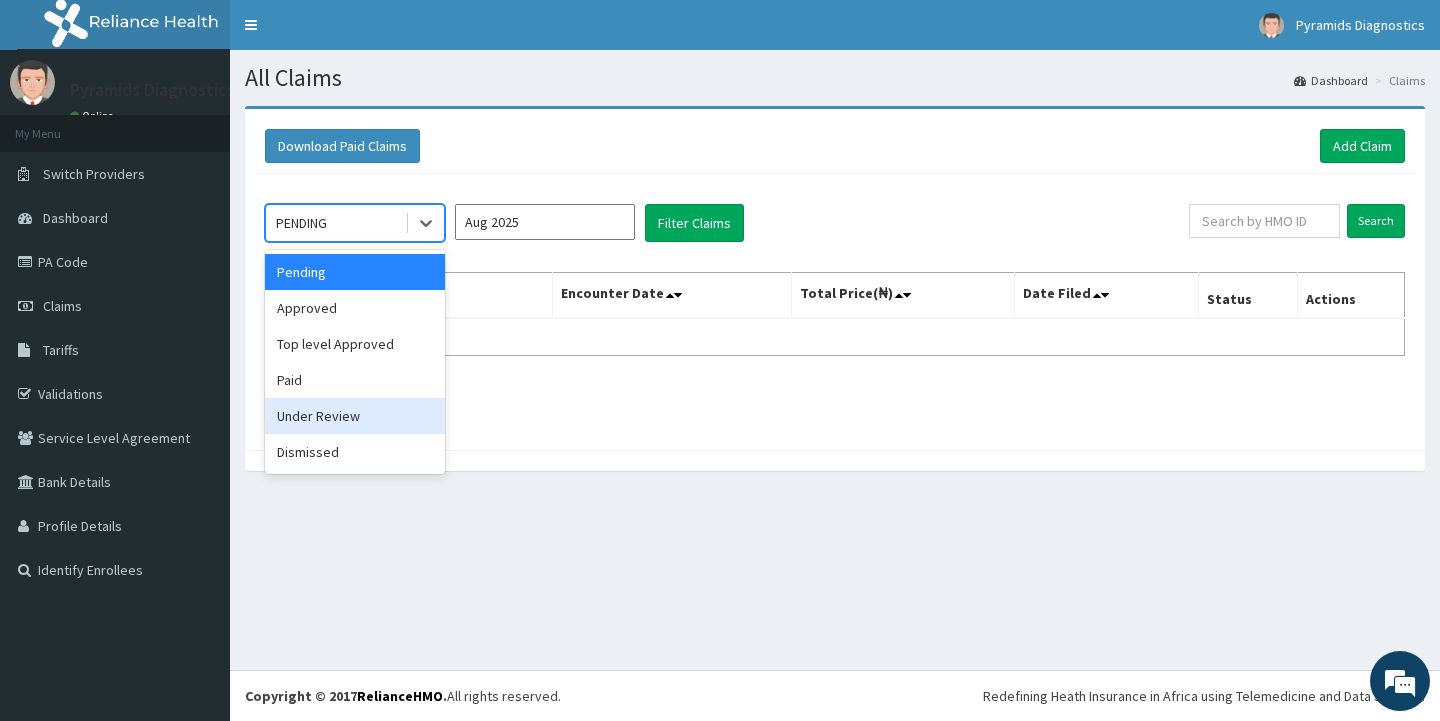 click on "Under Review" at bounding box center (355, 416) 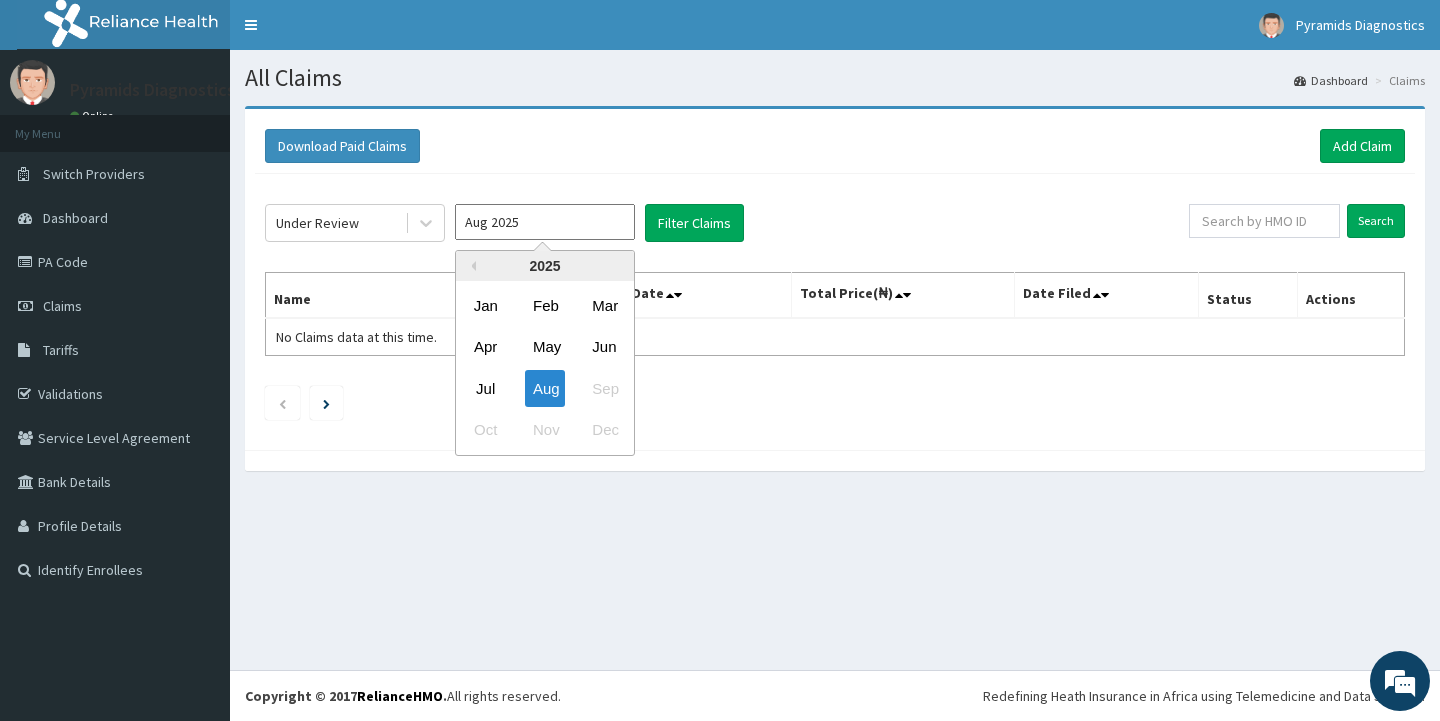 click on "Aug 2025" at bounding box center (545, 222) 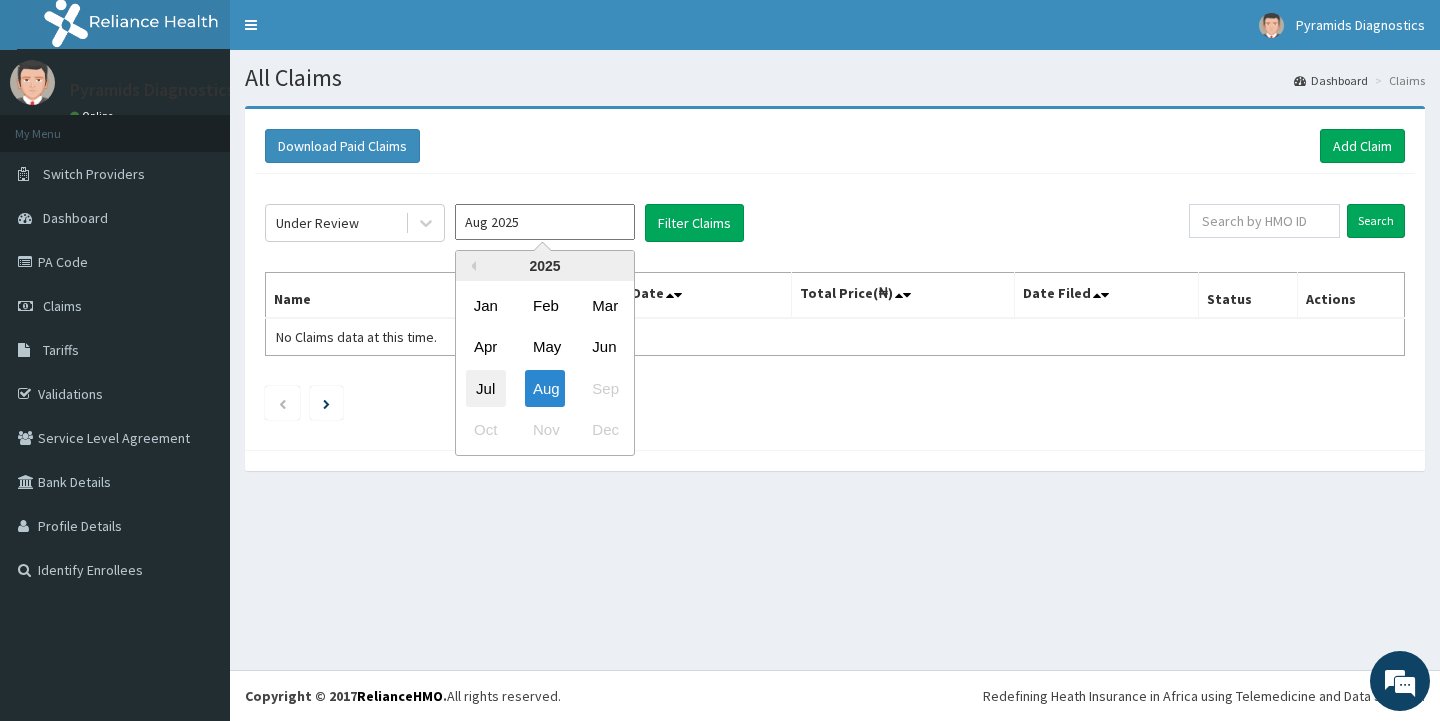 click on "Jul" at bounding box center (486, 388) 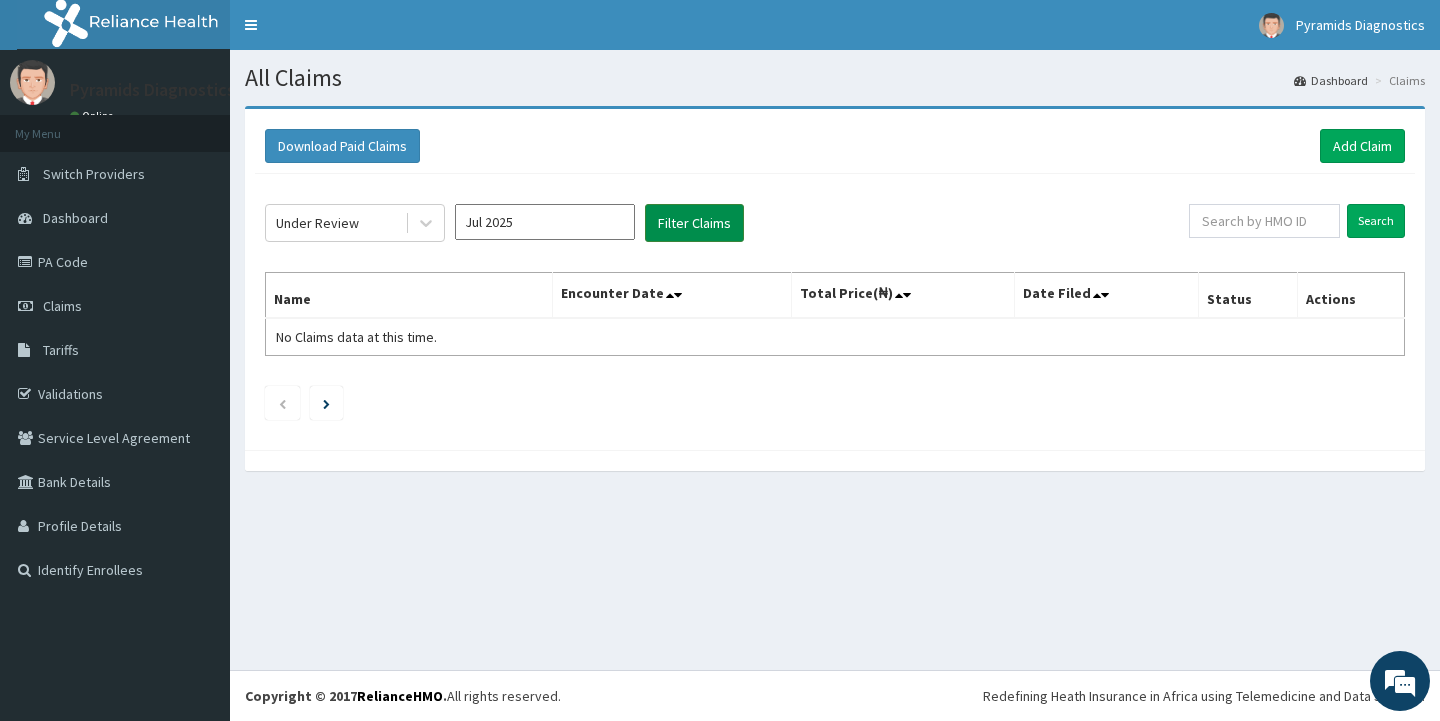 click on "Filter Claims" at bounding box center [694, 223] 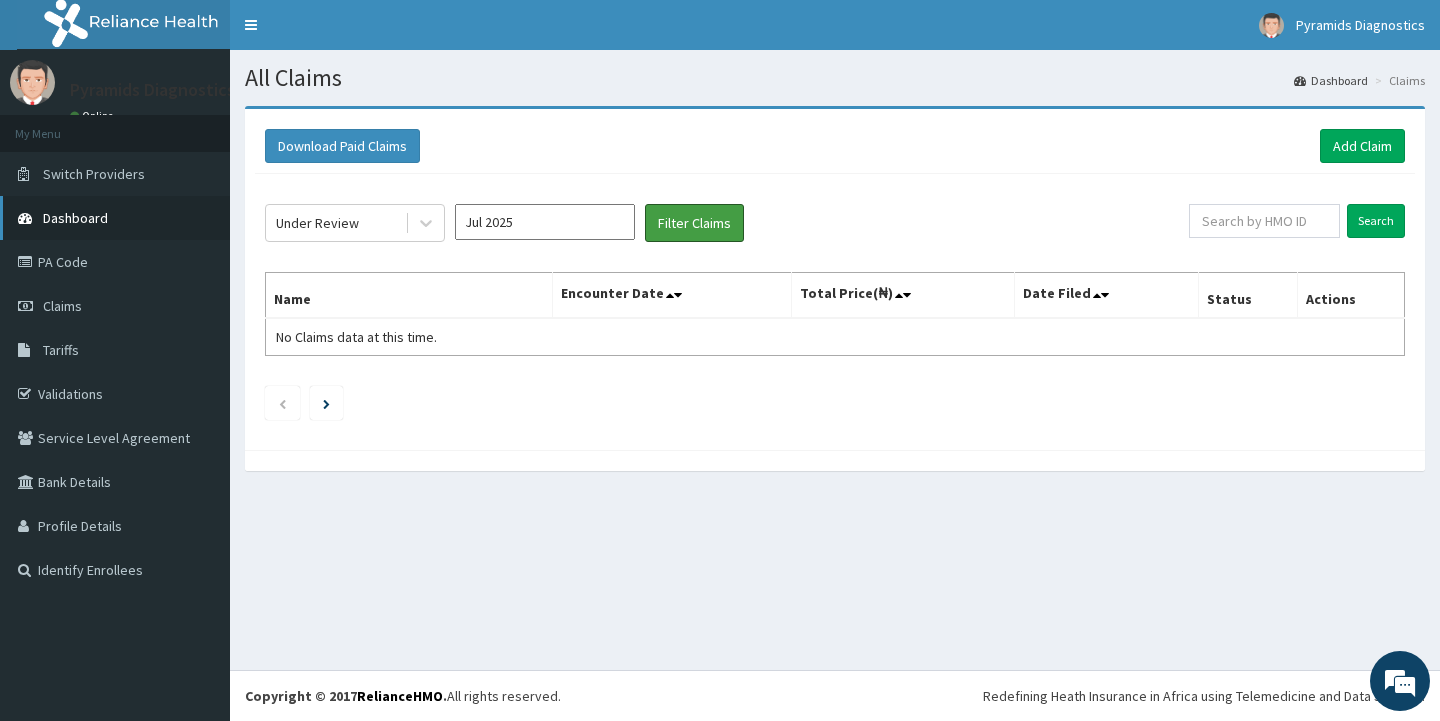 scroll, scrollTop: 0, scrollLeft: 0, axis: both 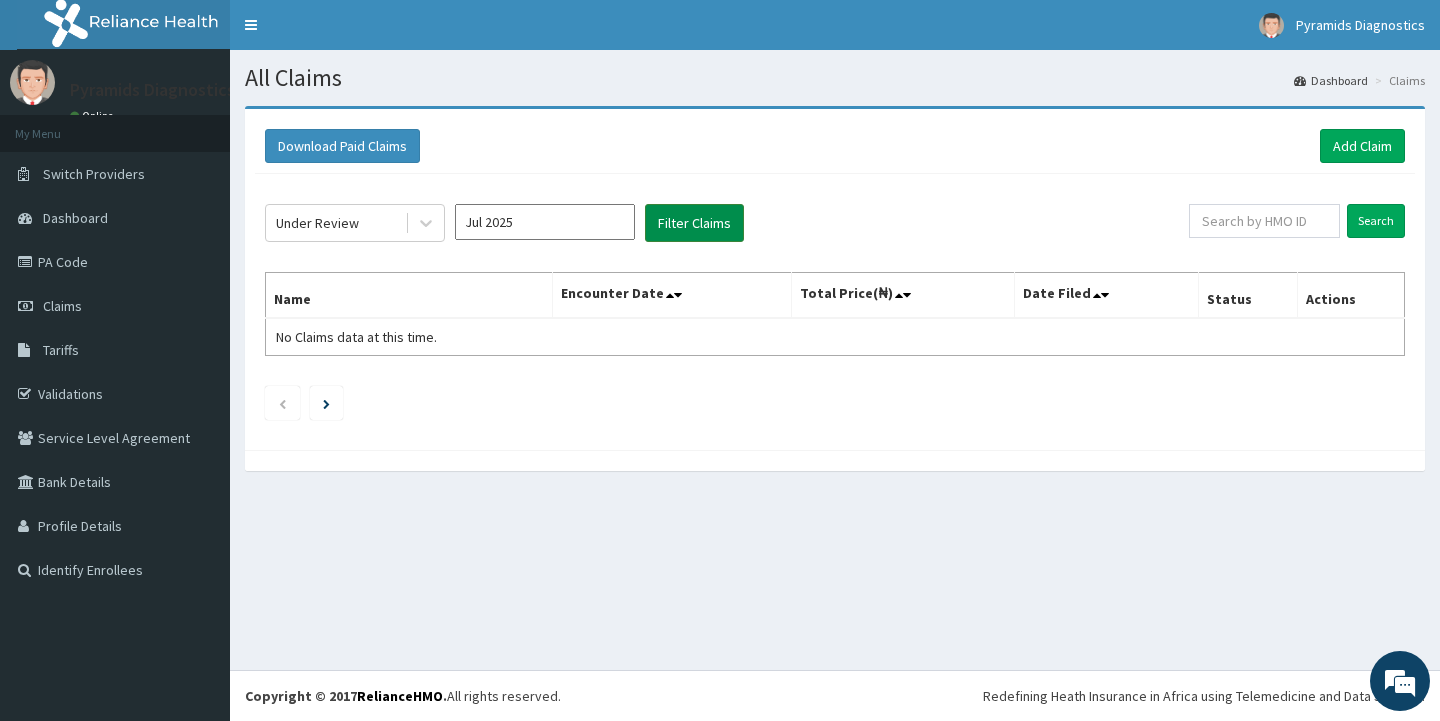 click on "Filter Claims" at bounding box center (694, 223) 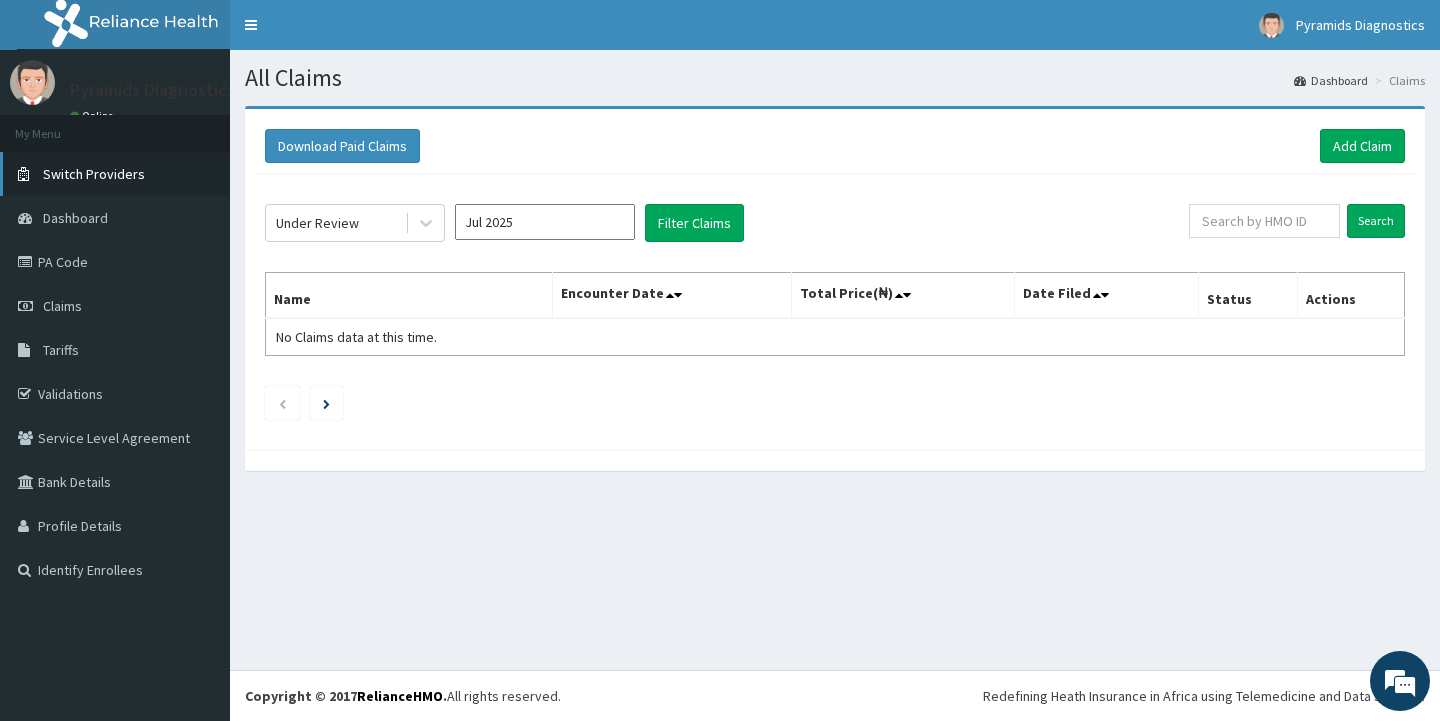 click on "Switch Providers" at bounding box center (94, 174) 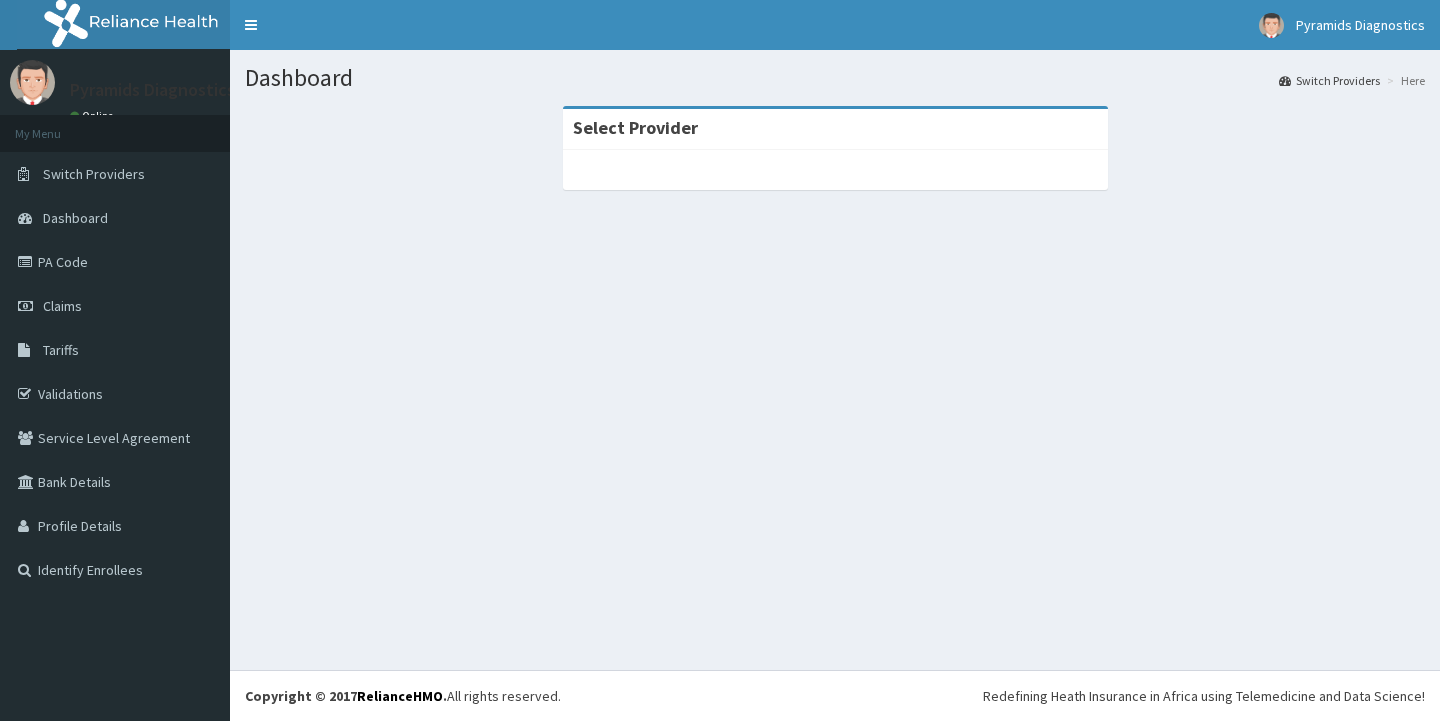 scroll, scrollTop: 0, scrollLeft: 0, axis: both 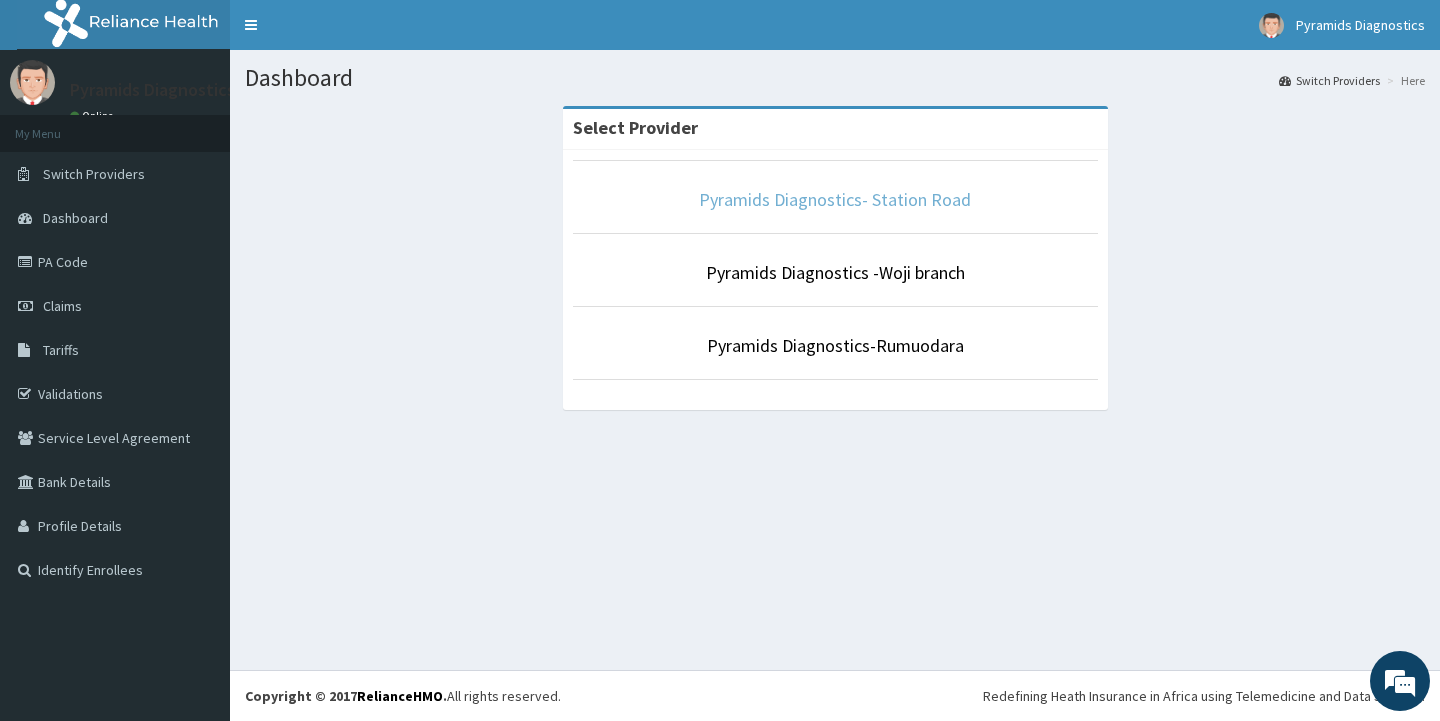 click on "Pyramids Diagnostics- Station Road" at bounding box center [835, 199] 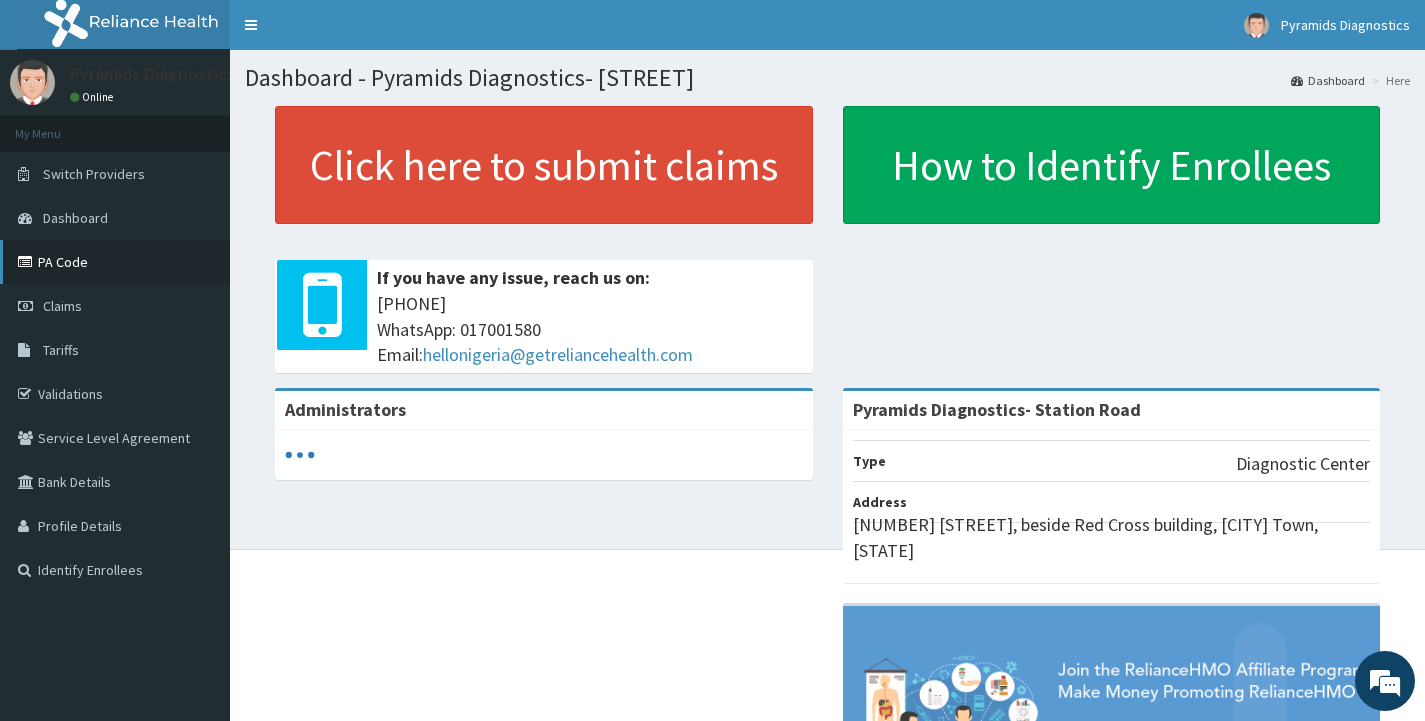 scroll, scrollTop: 0, scrollLeft: 0, axis: both 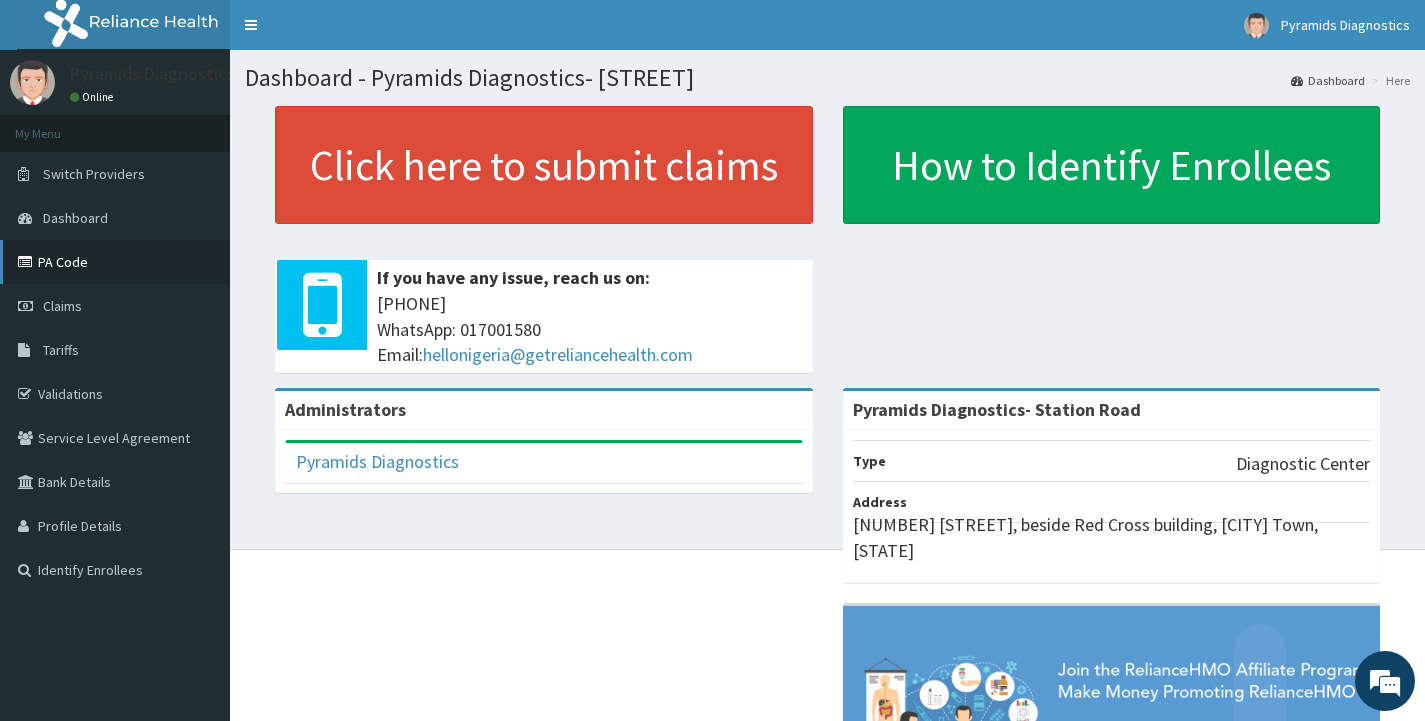 click on "PA Code" at bounding box center (115, 262) 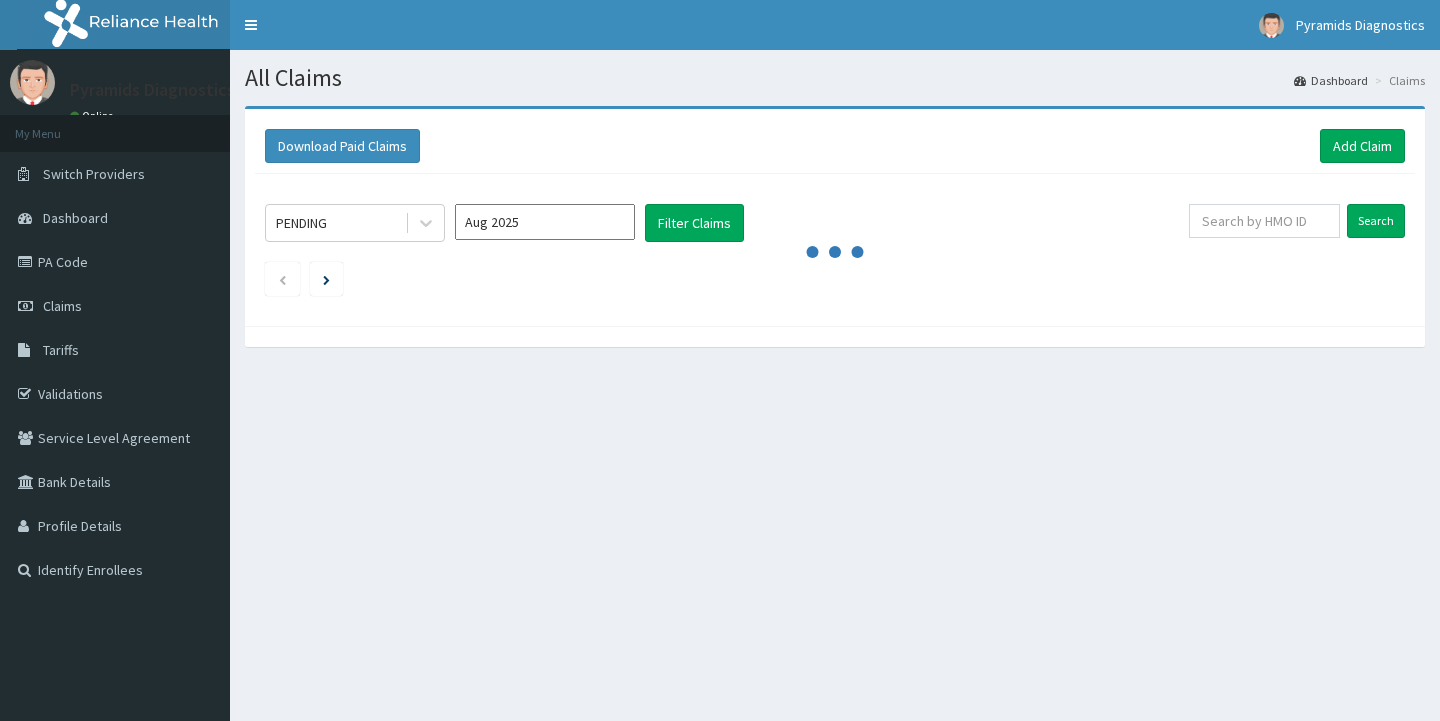 scroll, scrollTop: 0, scrollLeft: 0, axis: both 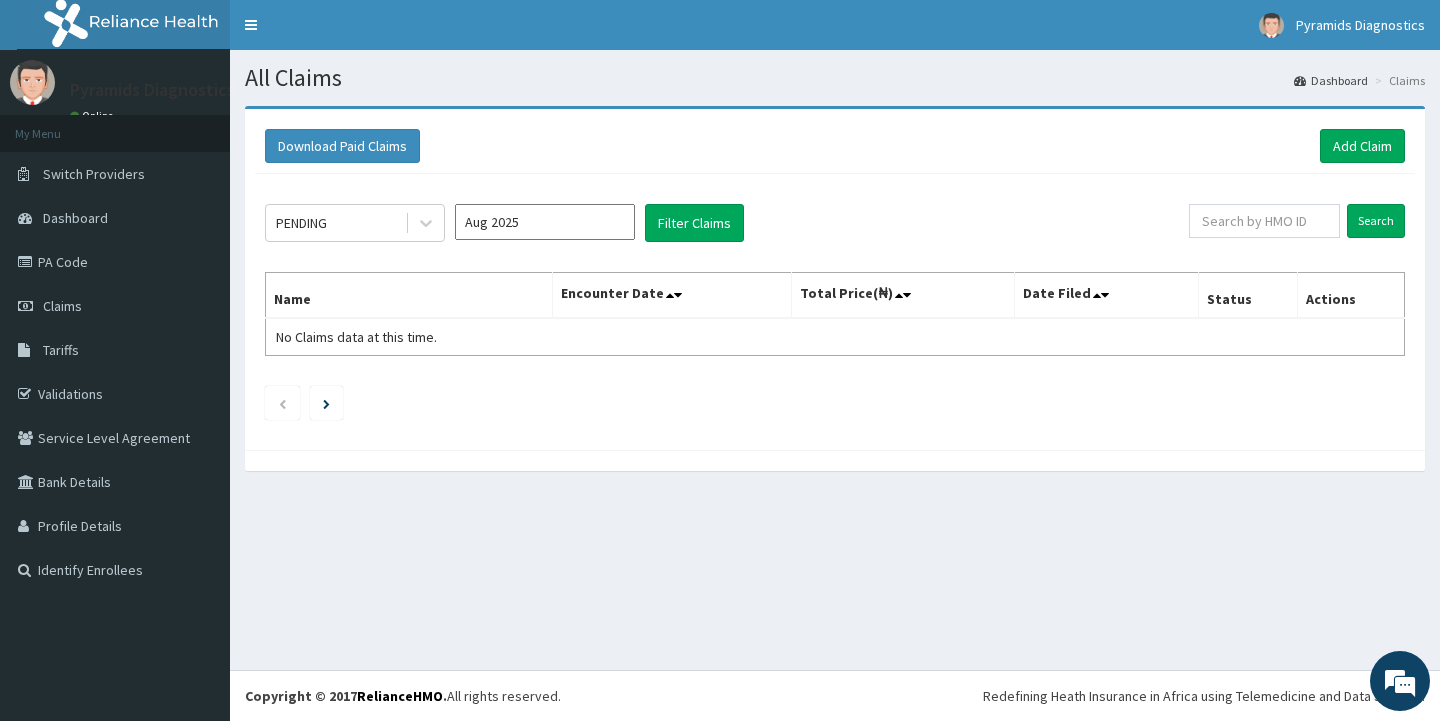 click on "Aug 2025" at bounding box center [545, 222] 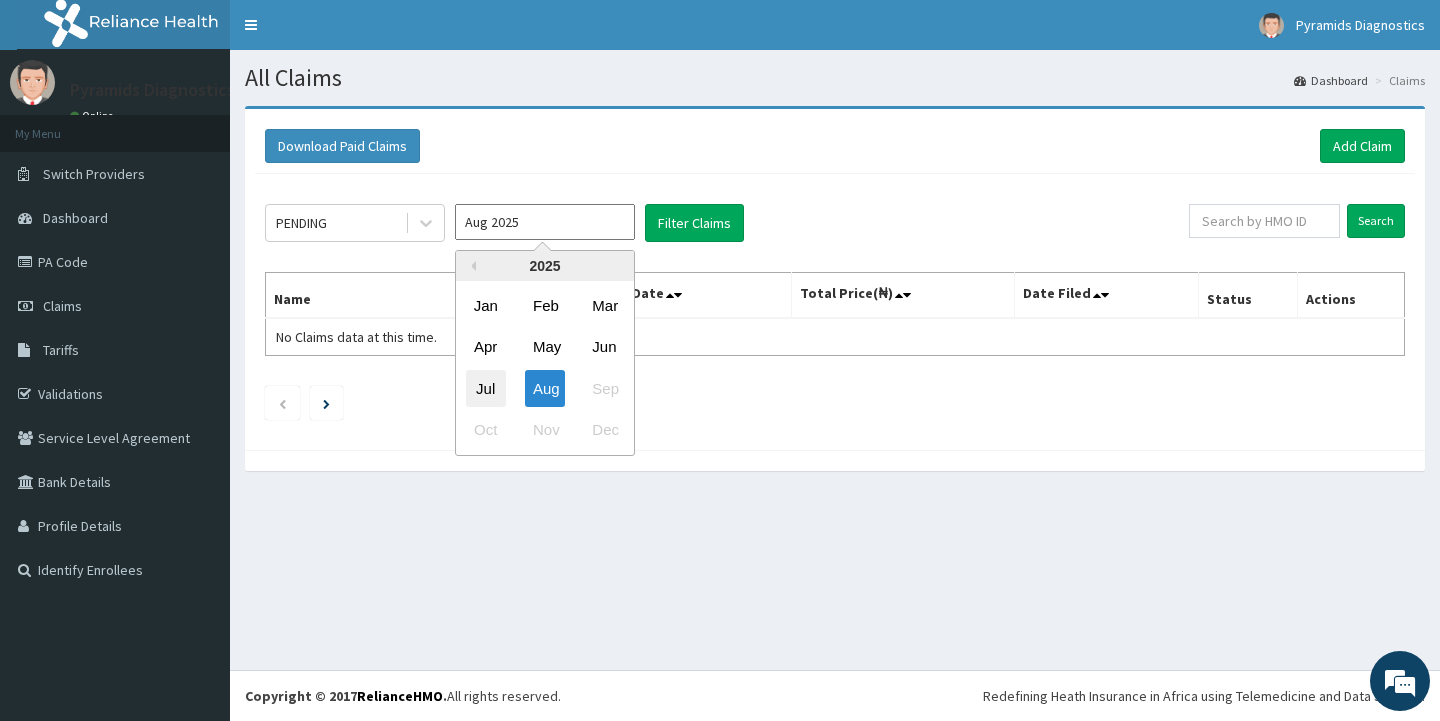click on "Jul" at bounding box center [486, 388] 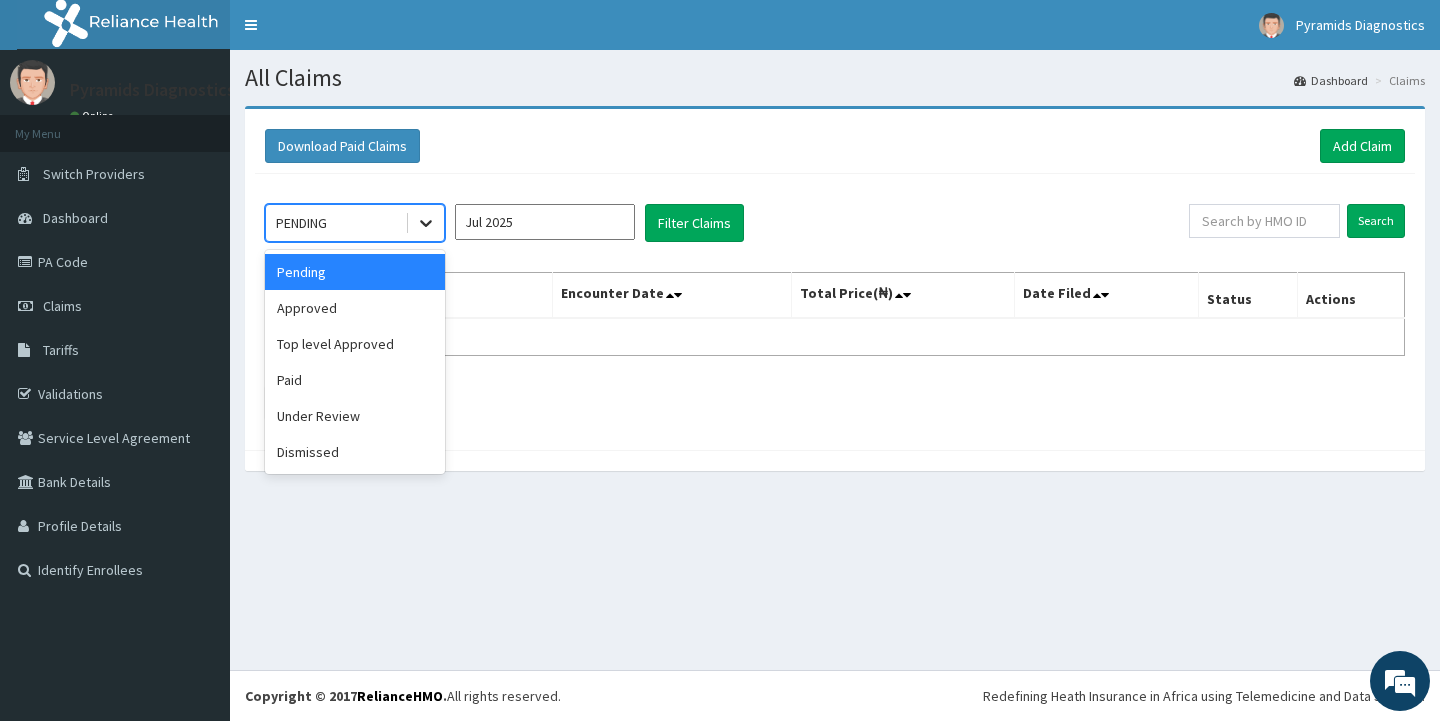 click 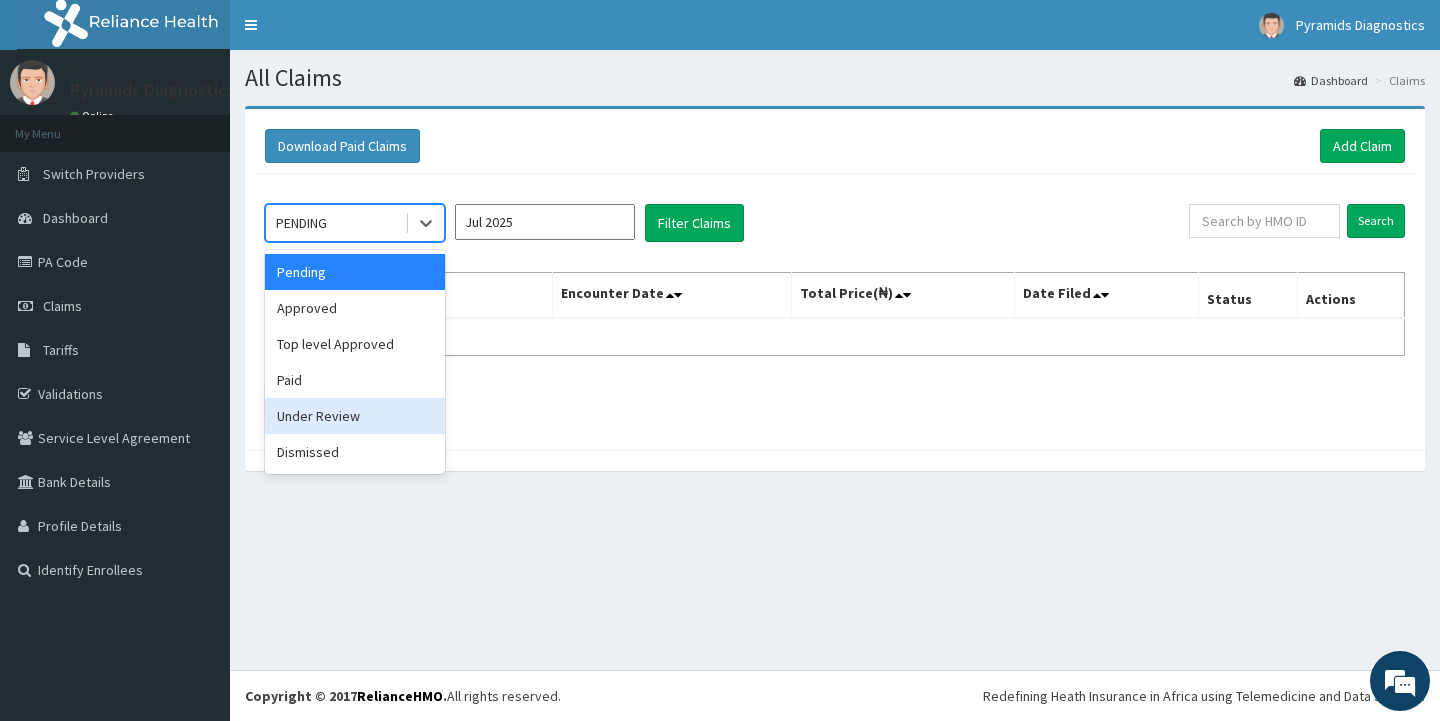 click on "Under Review" at bounding box center (355, 416) 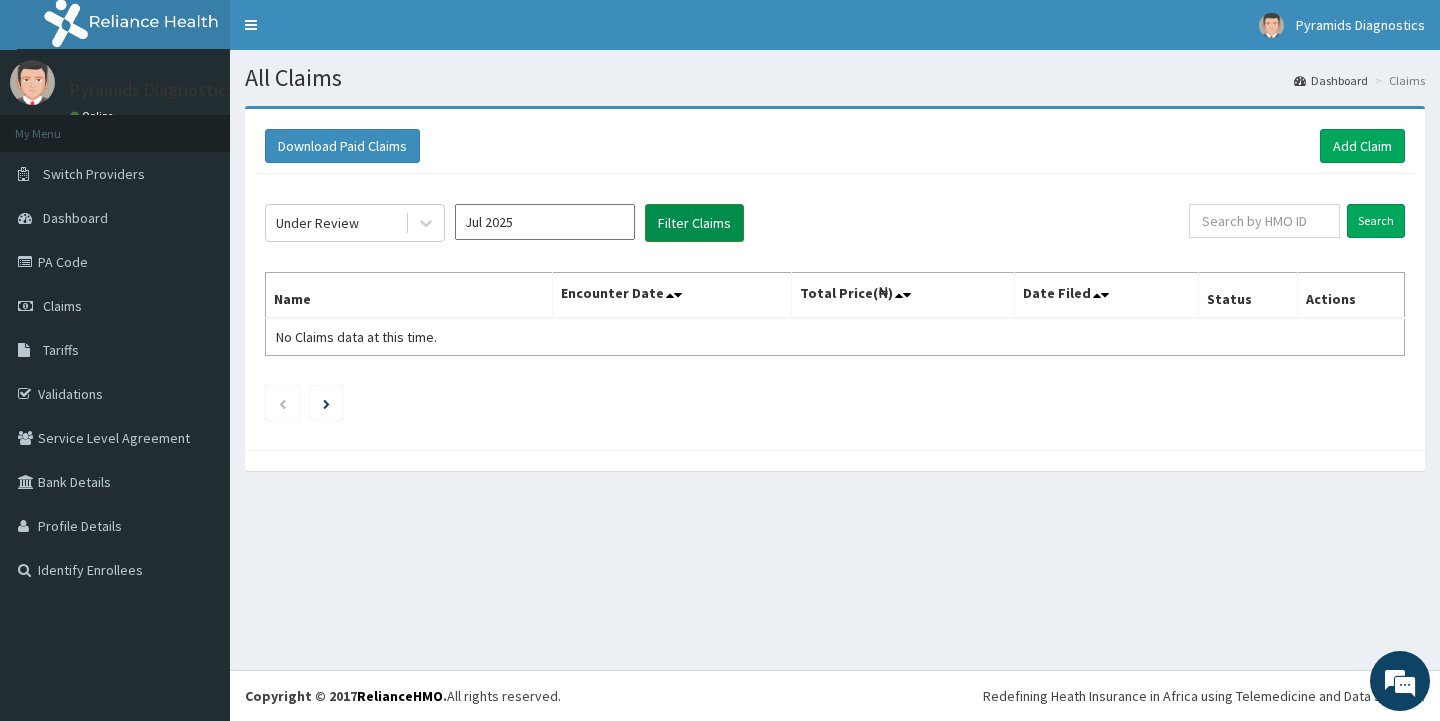 click on "Filter Claims" at bounding box center (694, 223) 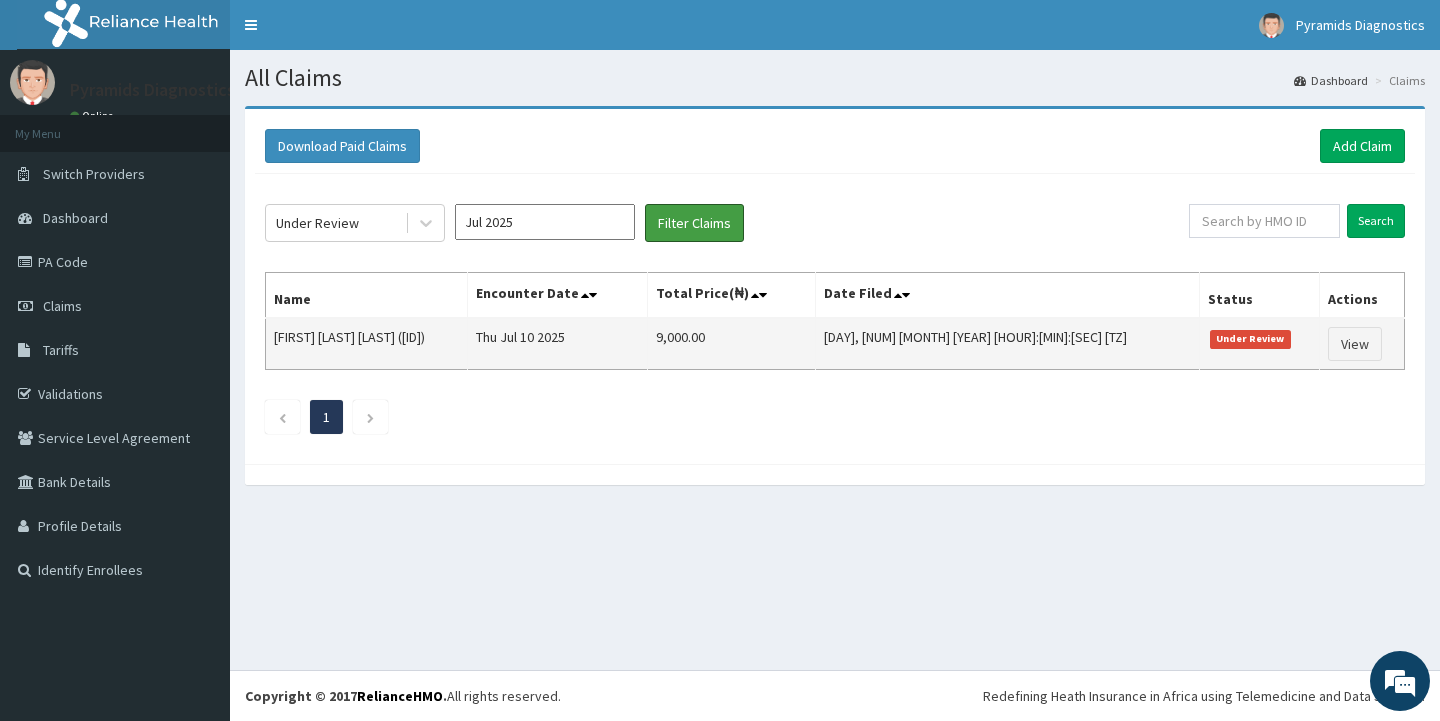 scroll, scrollTop: 0, scrollLeft: 0, axis: both 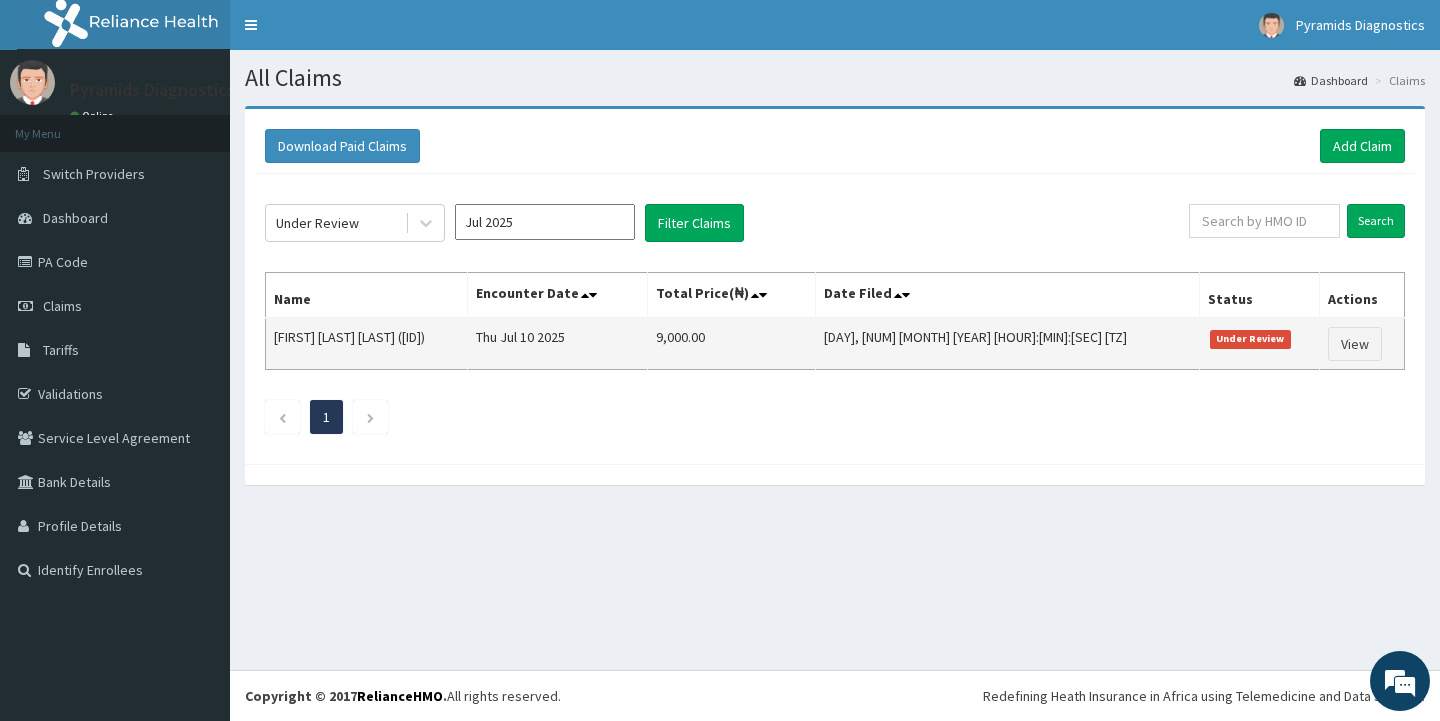 drag, startPoint x: 393, startPoint y: 330, endPoint x: 462, endPoint y: 336, distance: 69.260376 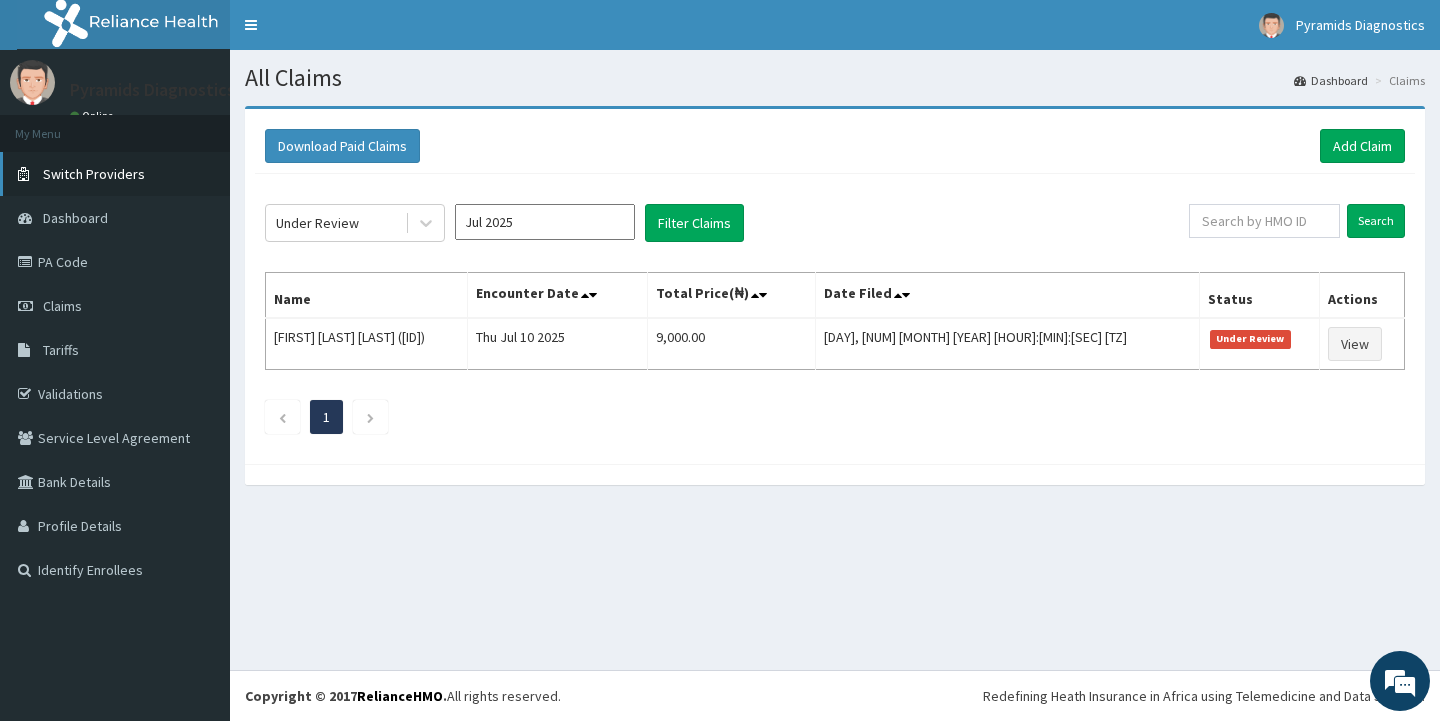 click on "Switch Providers" at bounding box center [94, 174] 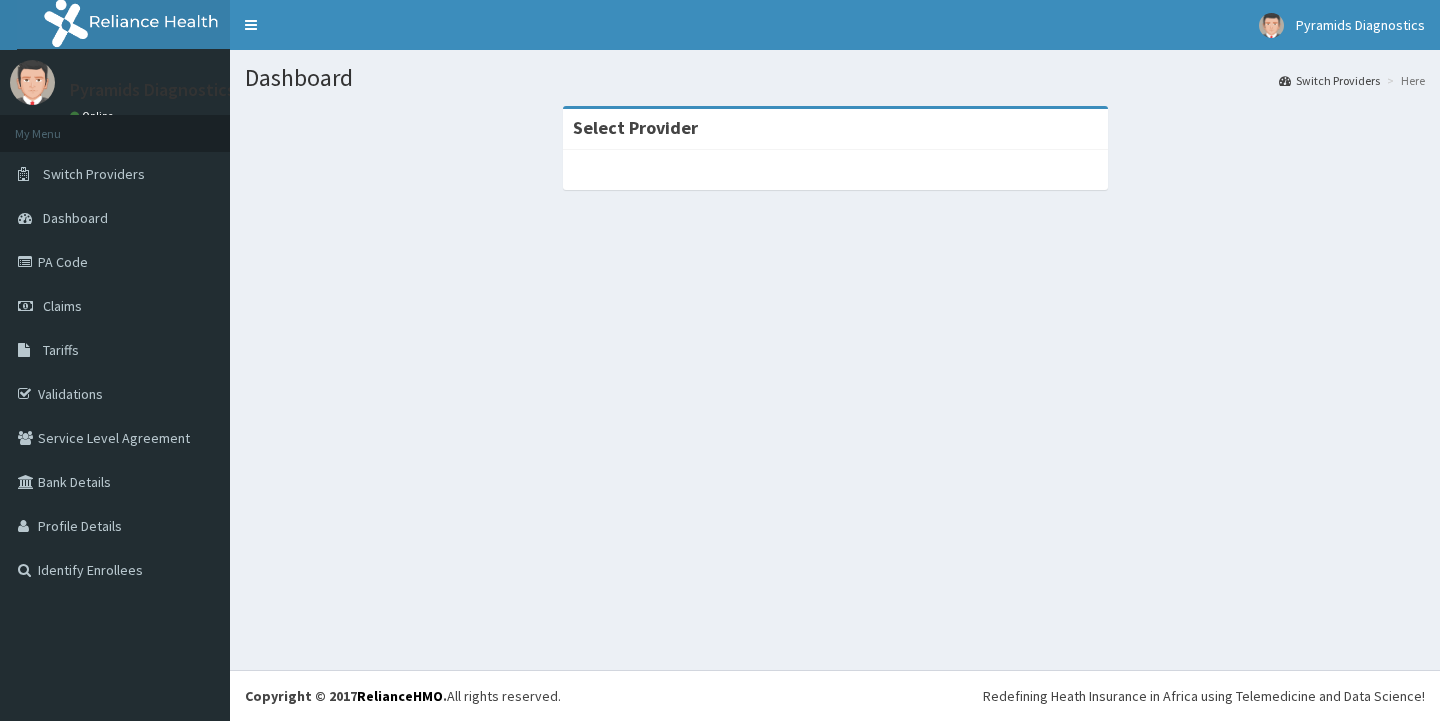 scroll, scrollTop: 0, scrollLeft: 0, axis: both 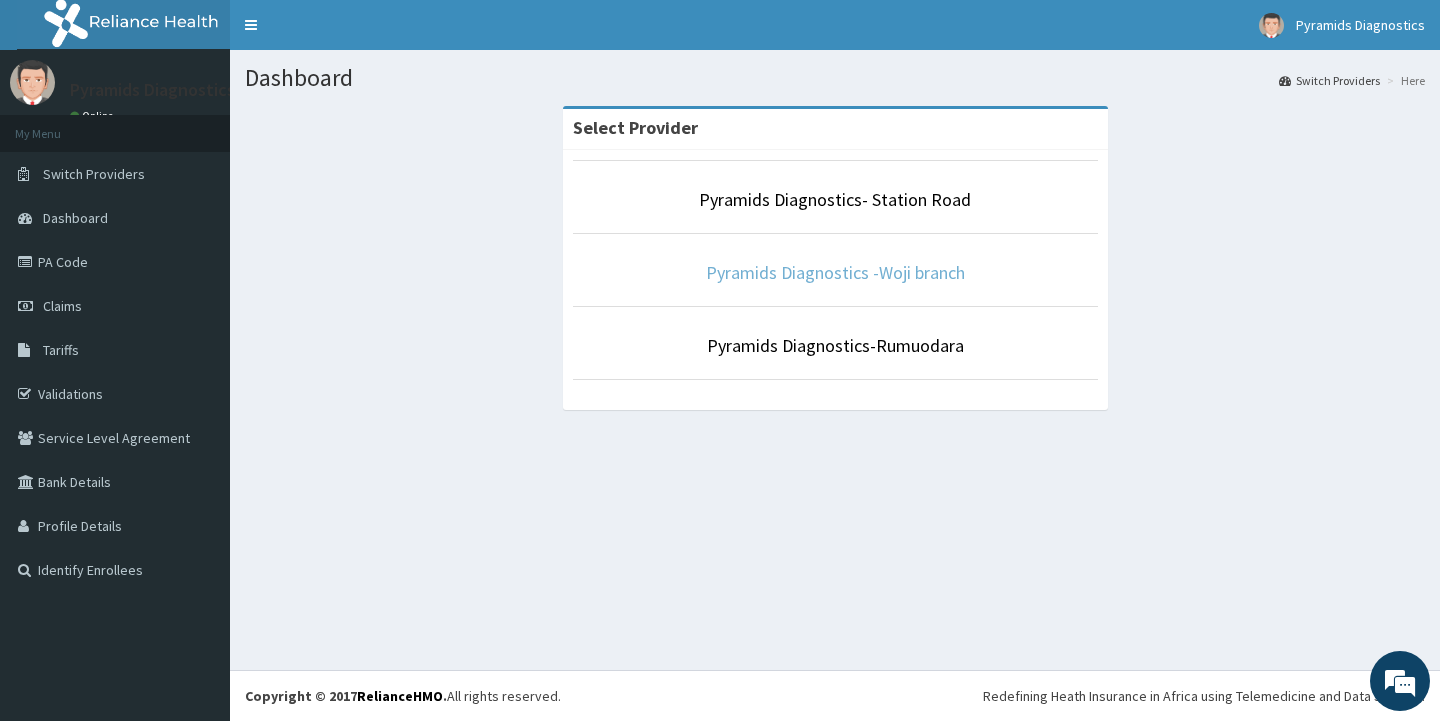 click on "Pyramids Diagnostics -Woji branch" at bounding box center [835, 272] 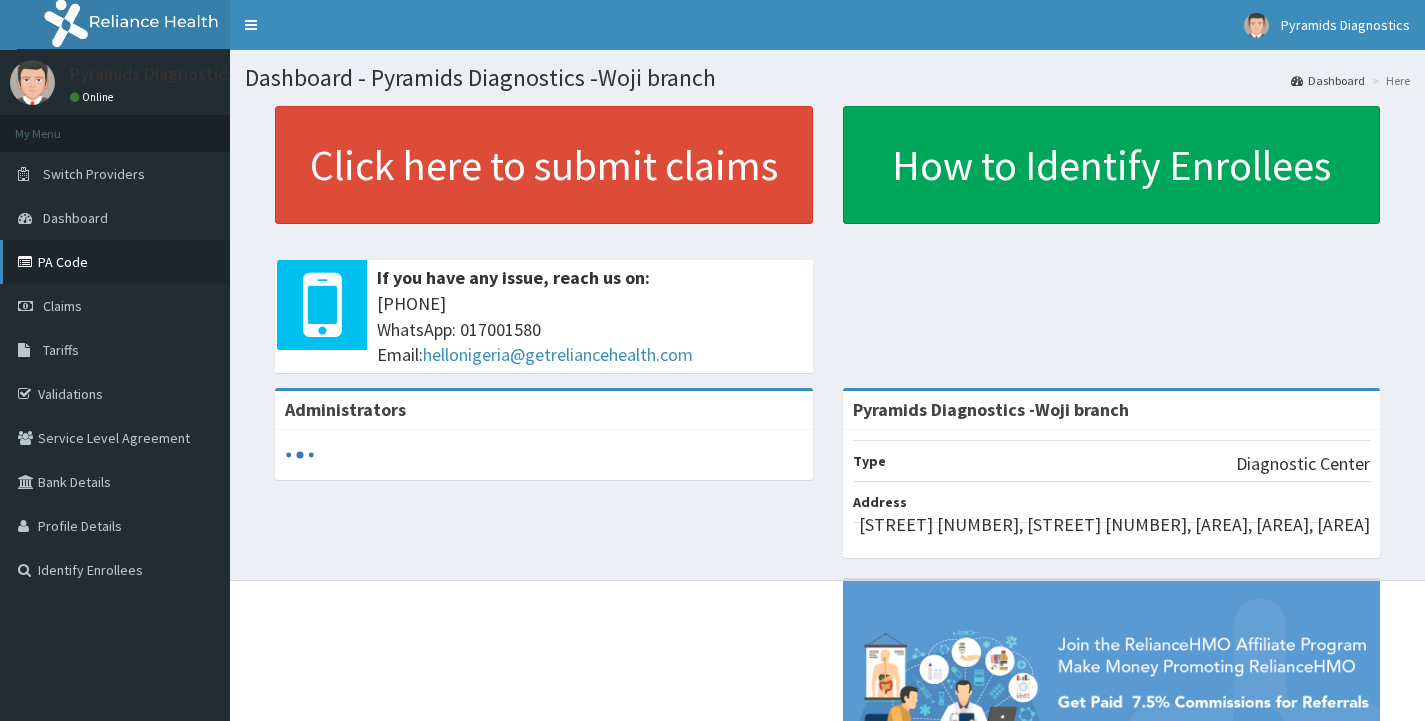 scroll, scrollTop: 0, scrollLeft: 0, axis: both 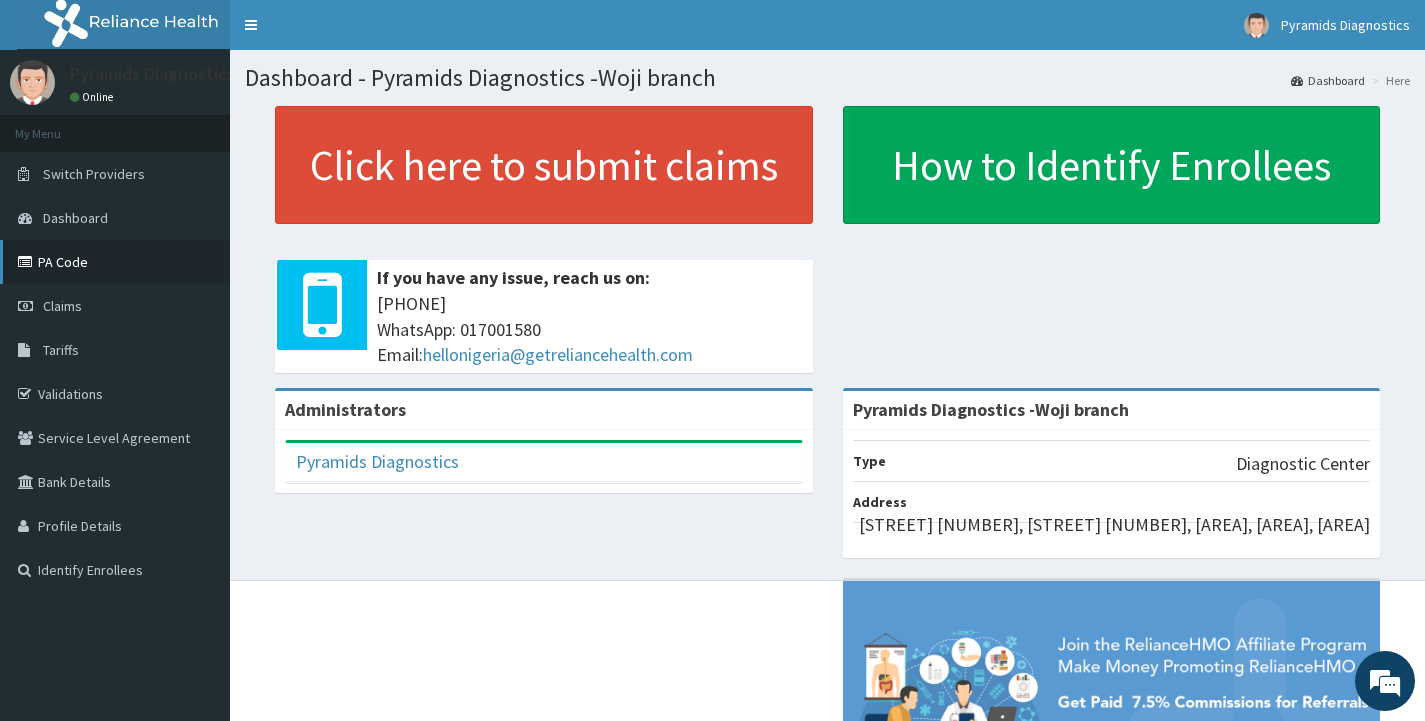 click on "PA Code" at bounding box center [115, 262] 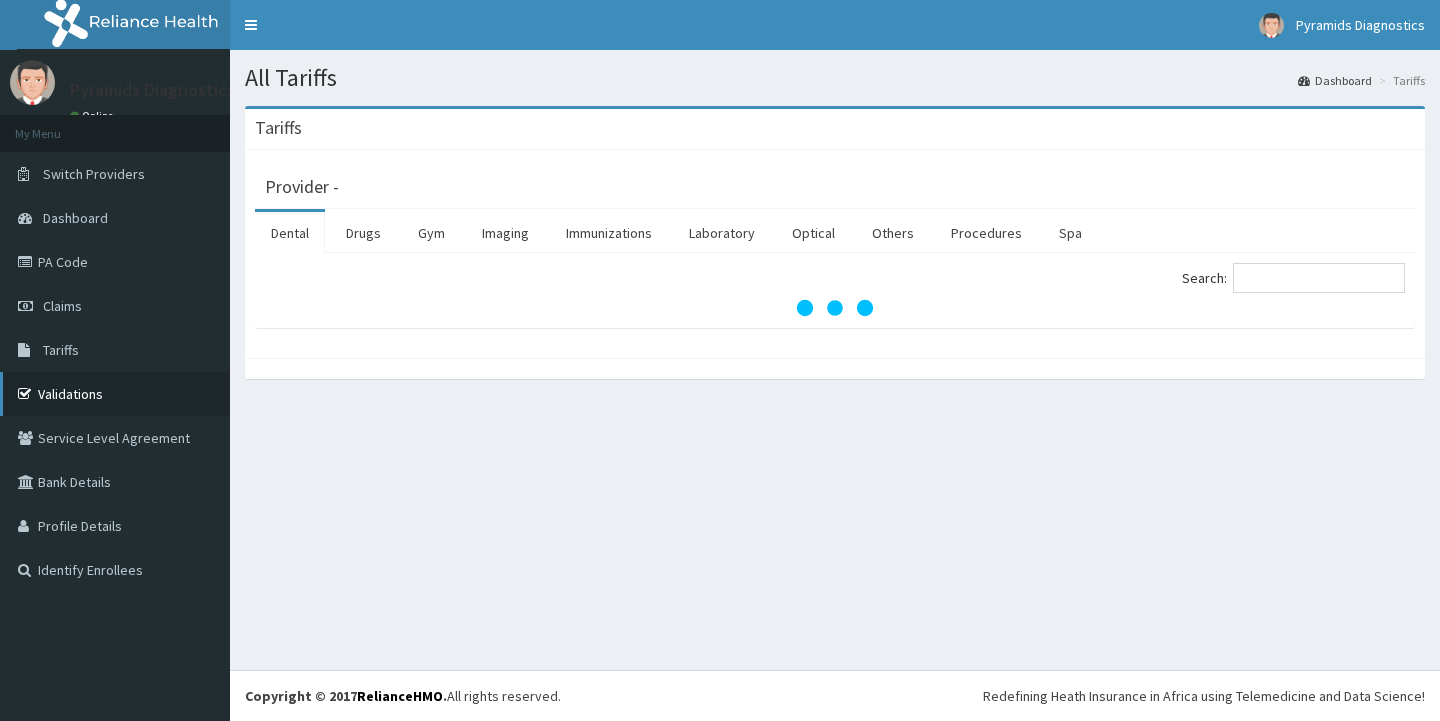 scroll, scrollTop: 0, scrollLeft: 0, axis: both 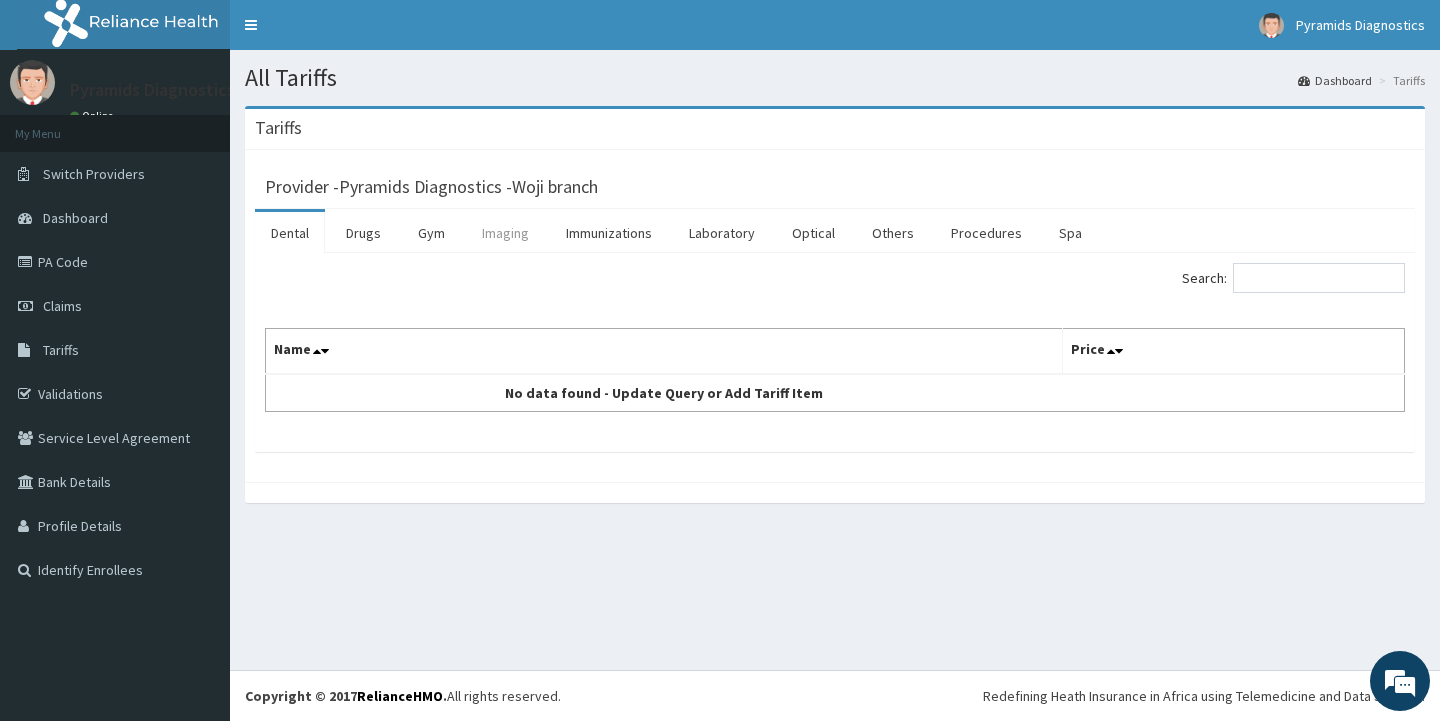 click on "Imaging" at bounding box center [505, 233] 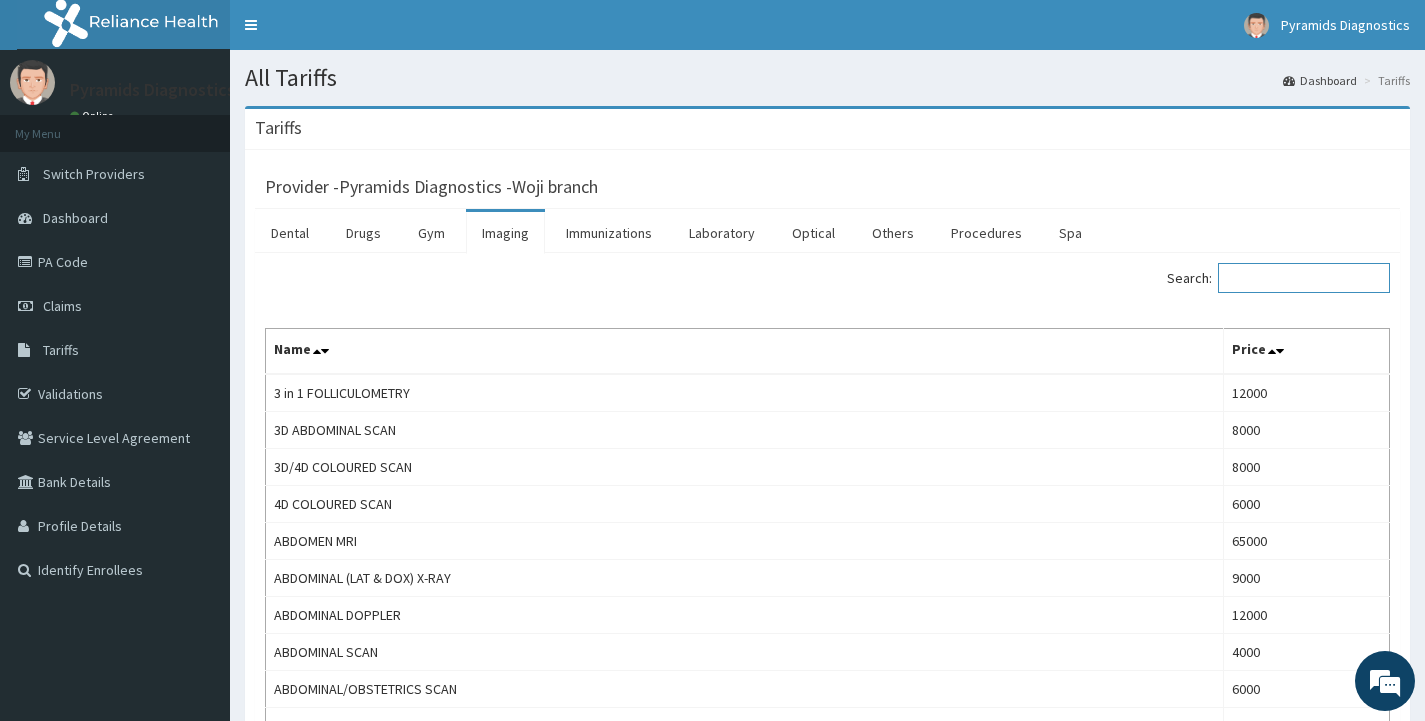 click on "Search:" at bounding box center [1304, 278] 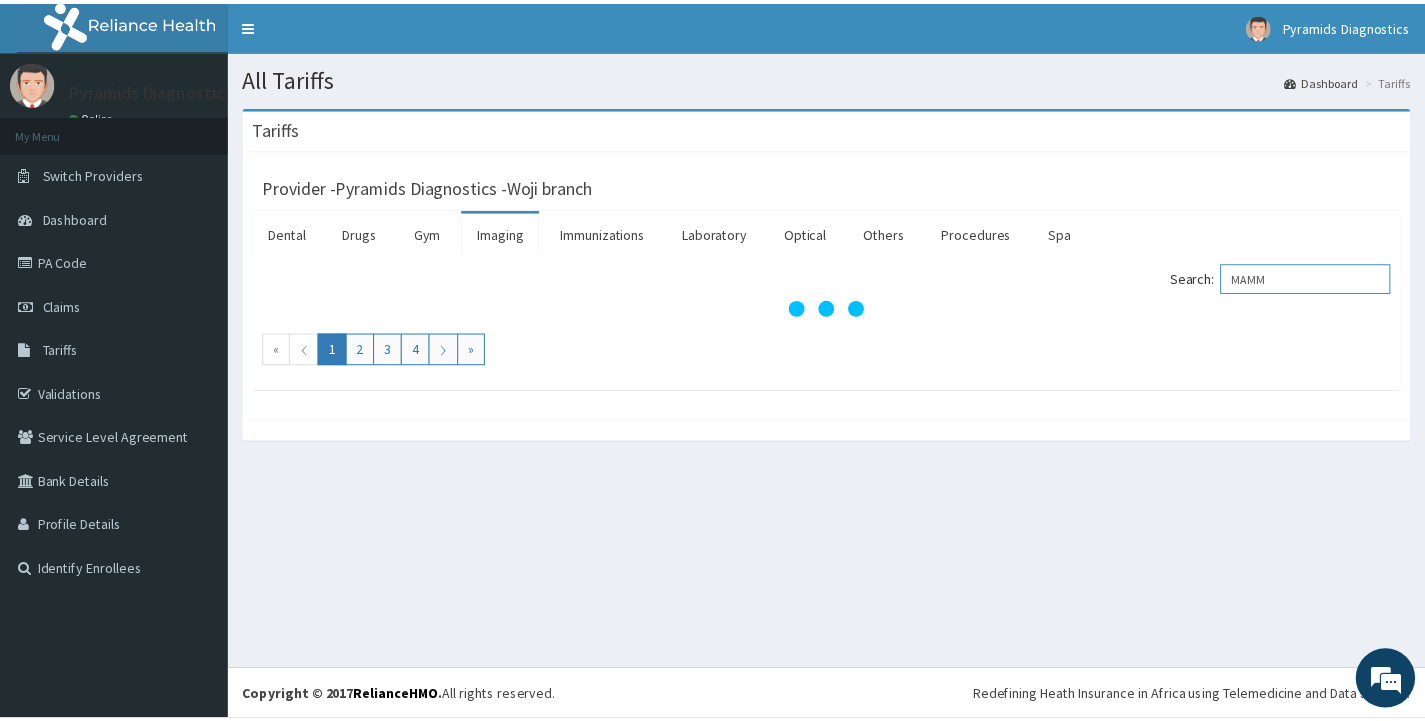 scroll, scrollTop: 0, scrollLeft: 0, axis: both 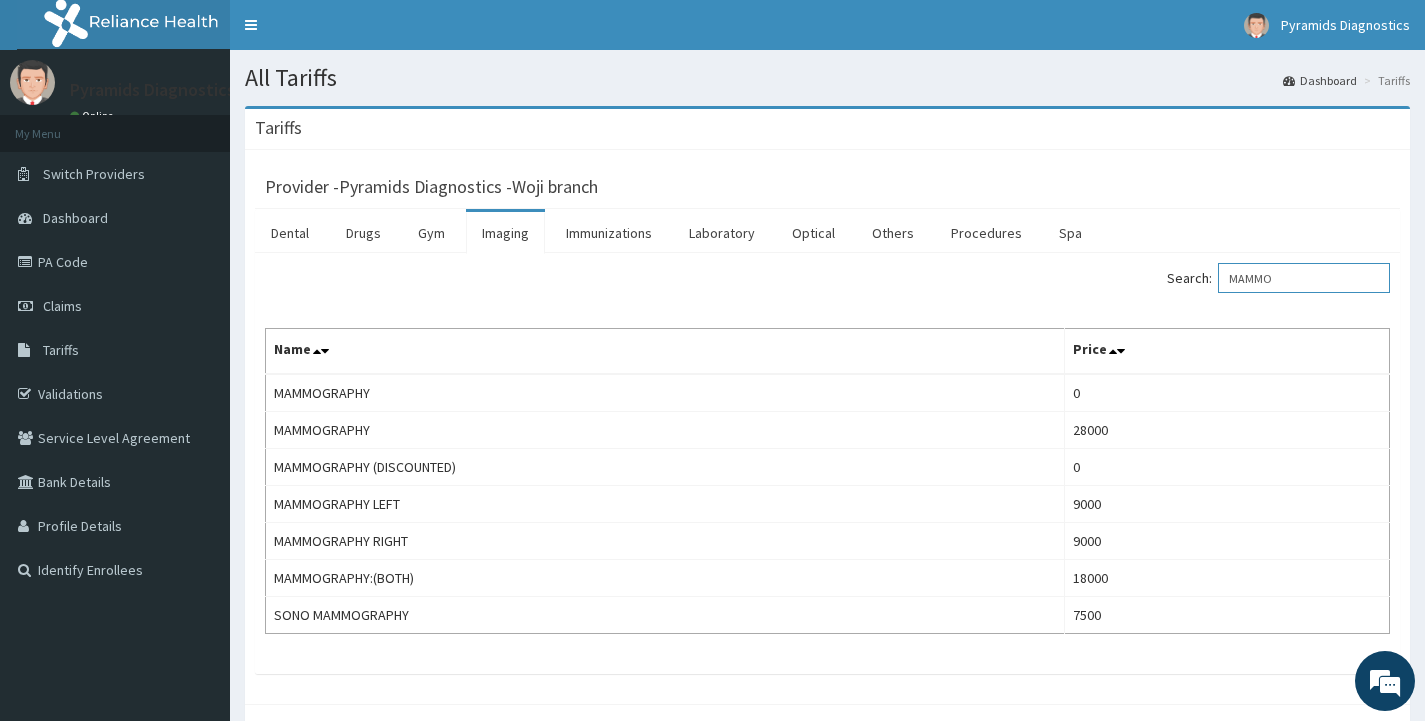 type on "MAMMO" 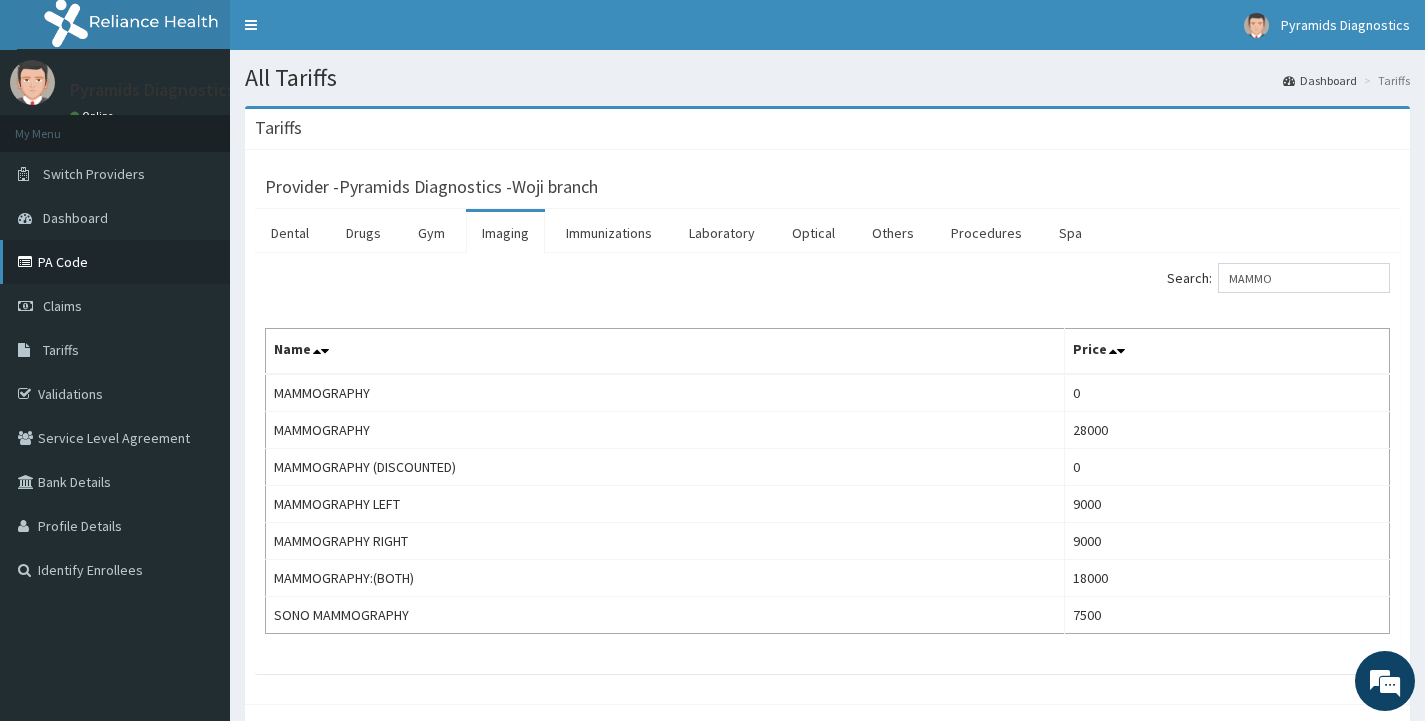 click on "PA Code" at bounding box center (115, 262) 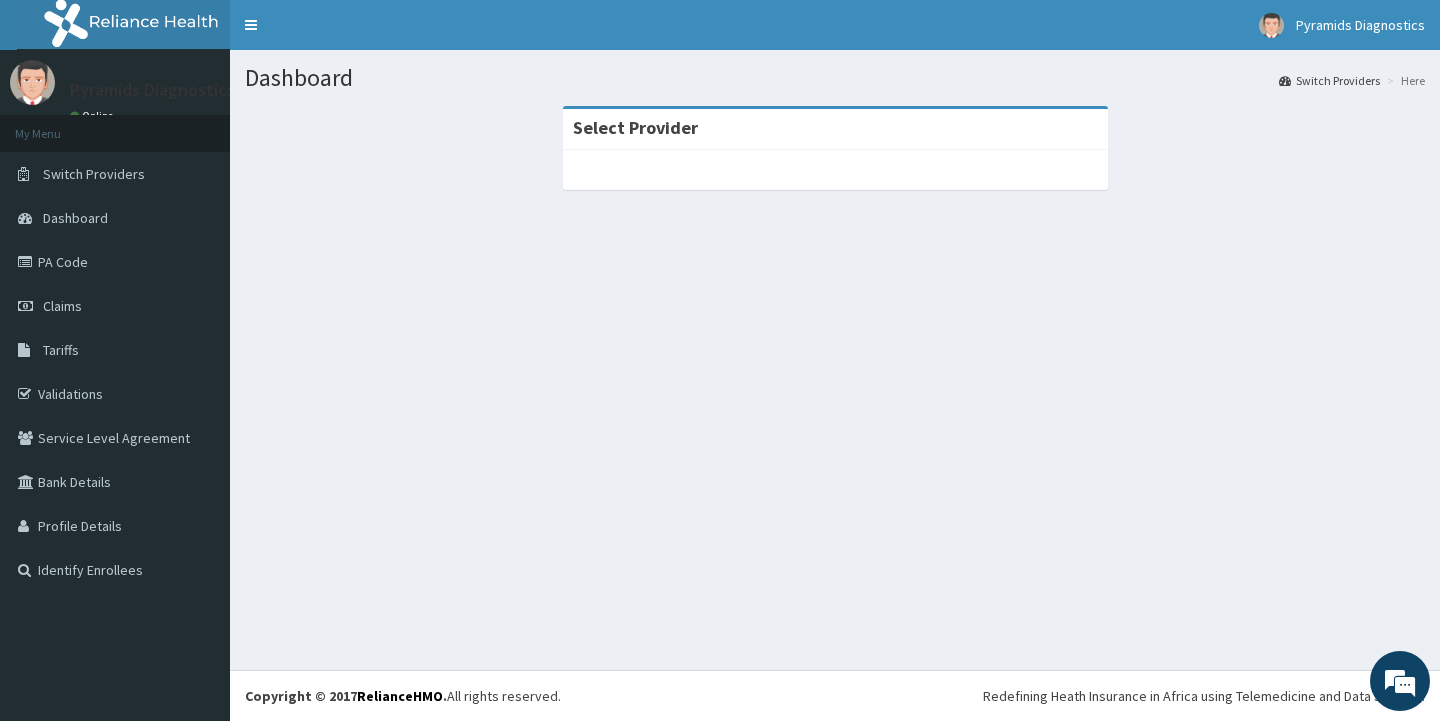 scroll, scrollTop: 0, scrollLeft: 0, axis: both 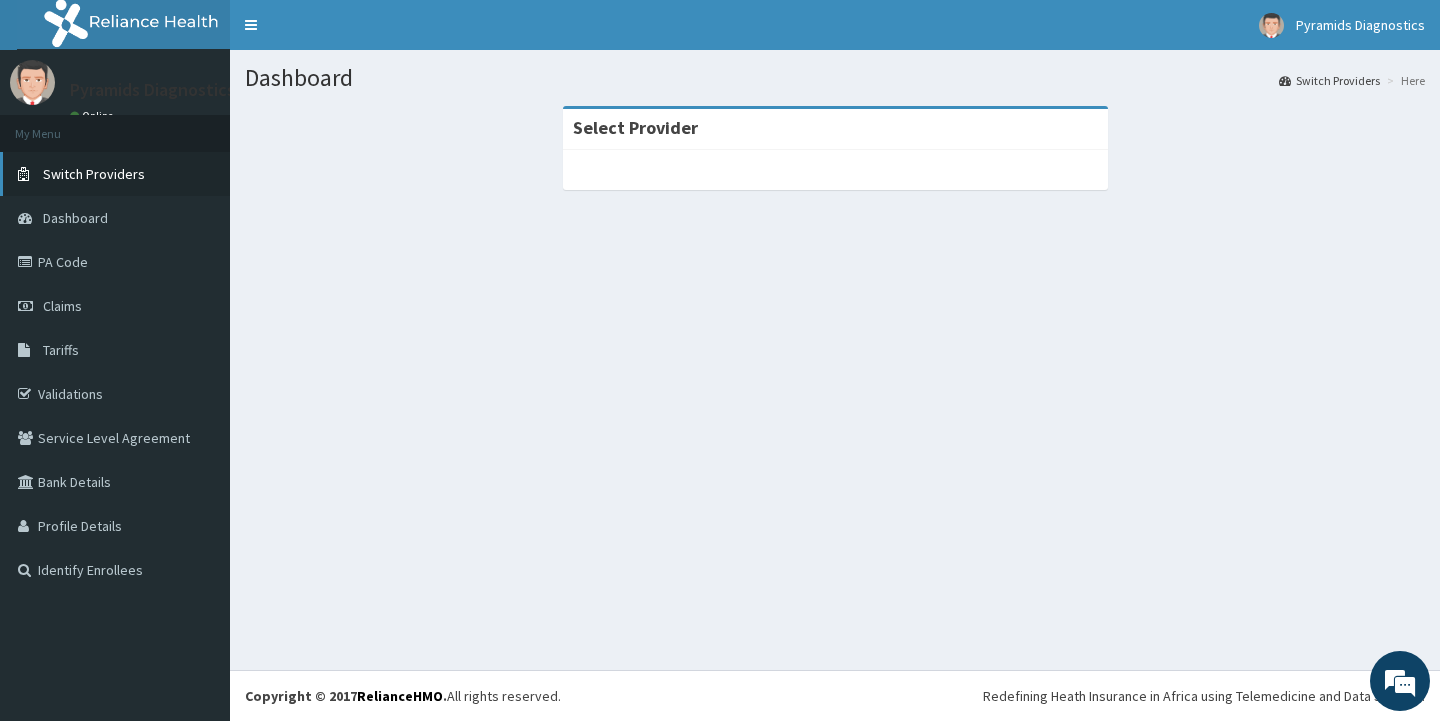 click on "Switch Providers" at bounding box center [94, 174] 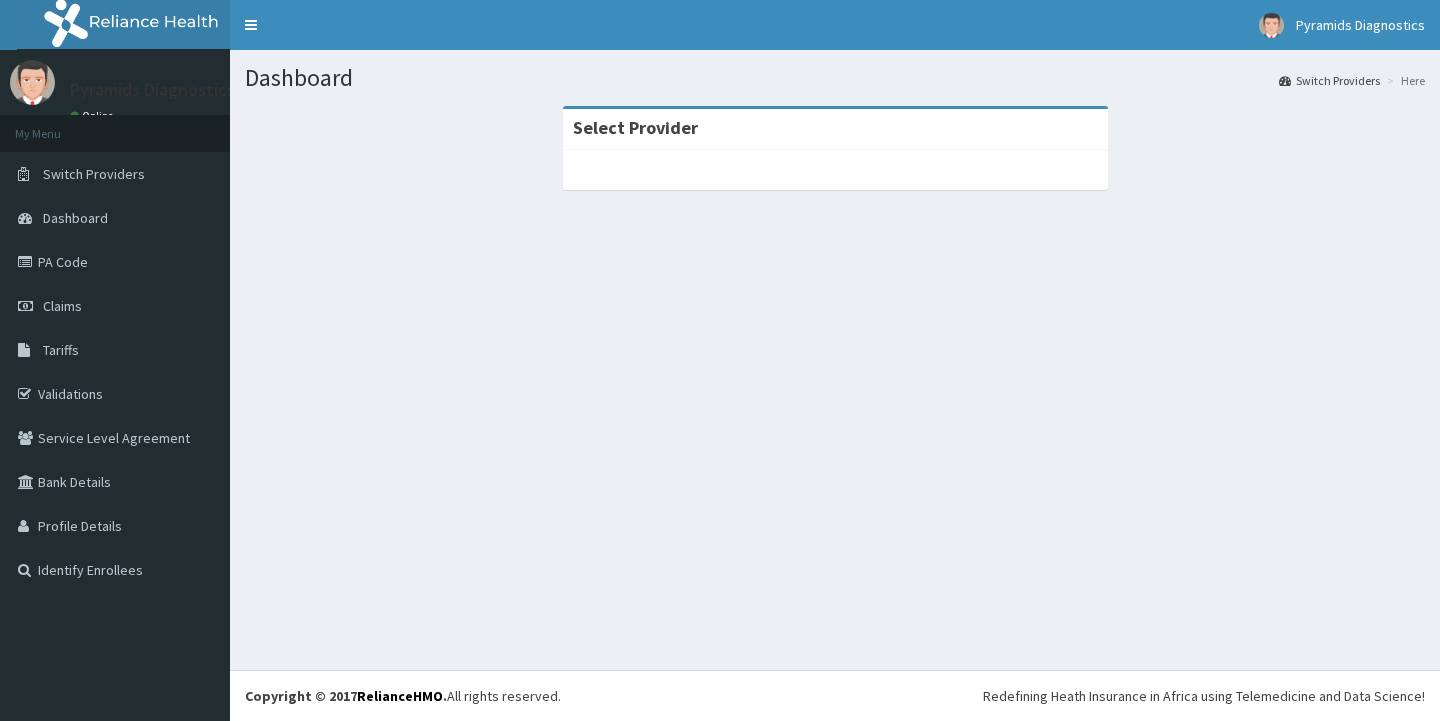 scroll, scrollTop: 0, scrollLeft: 0, axis: both 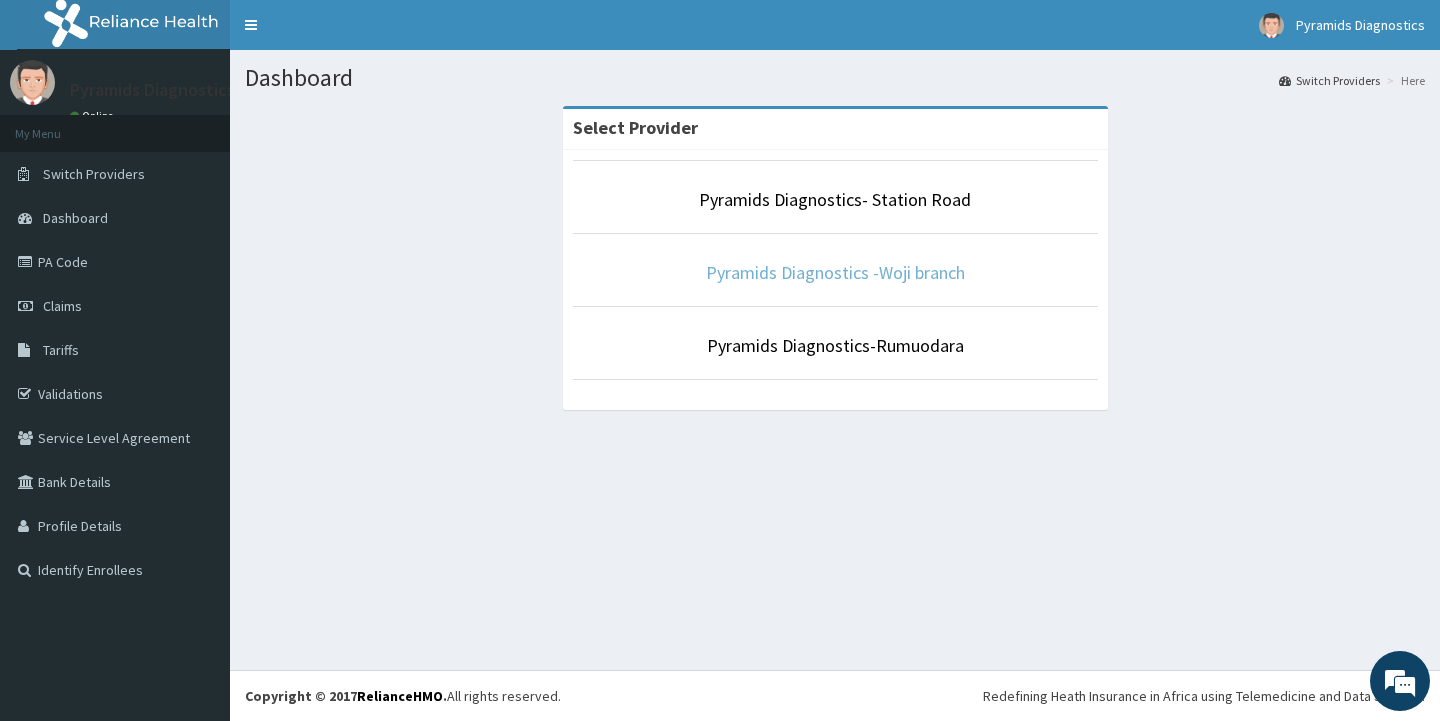 click on "Pyramids Diagnostics -Woji branch" at bounding box center (835, 272) 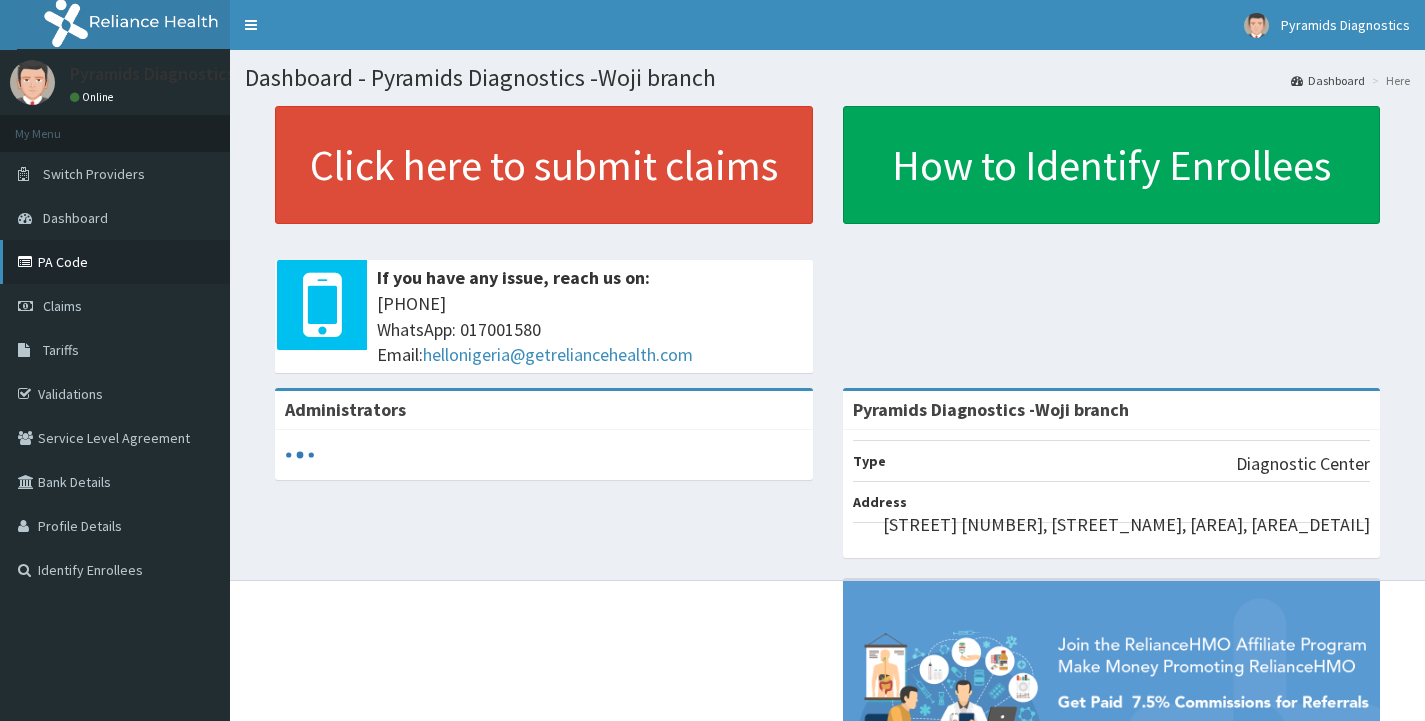 scroll, scrollTop: 0, scrollLeft: 0, axis: both 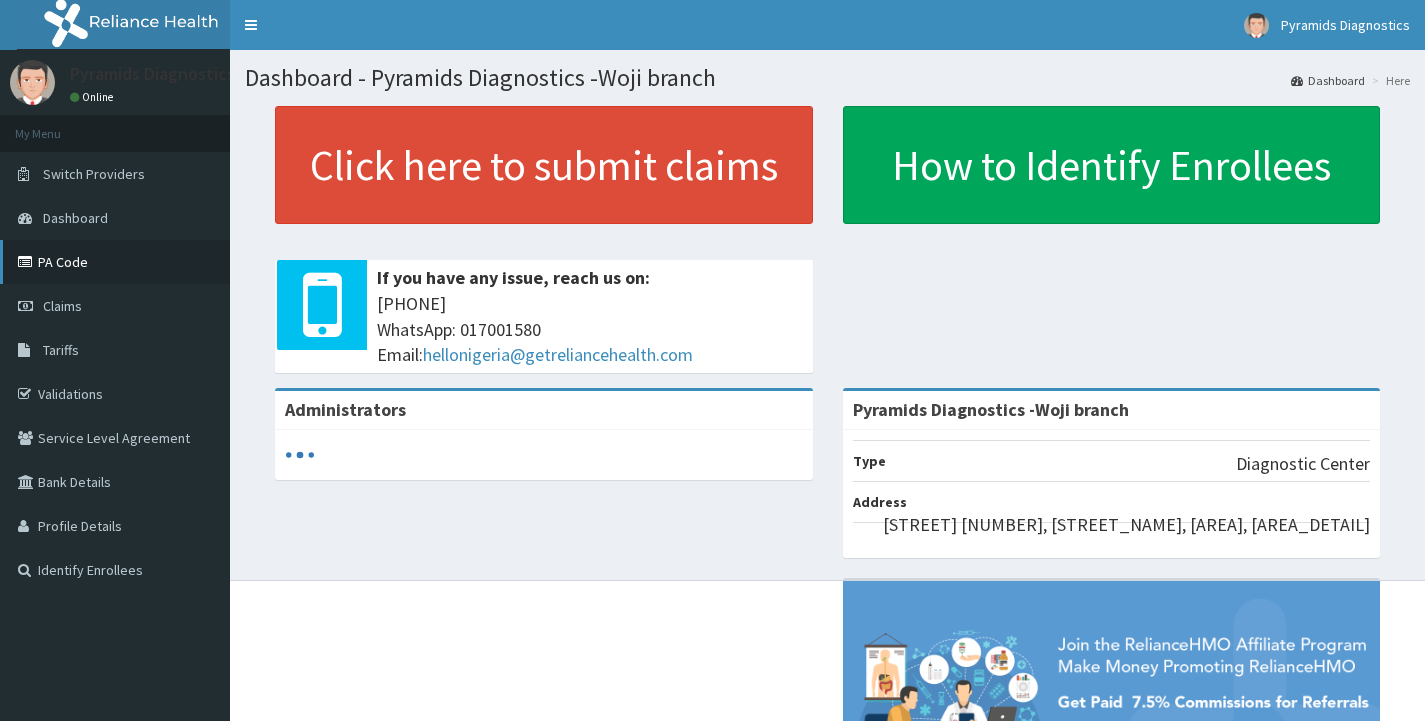 click on "PA Code" at bounding box center [115, 262] 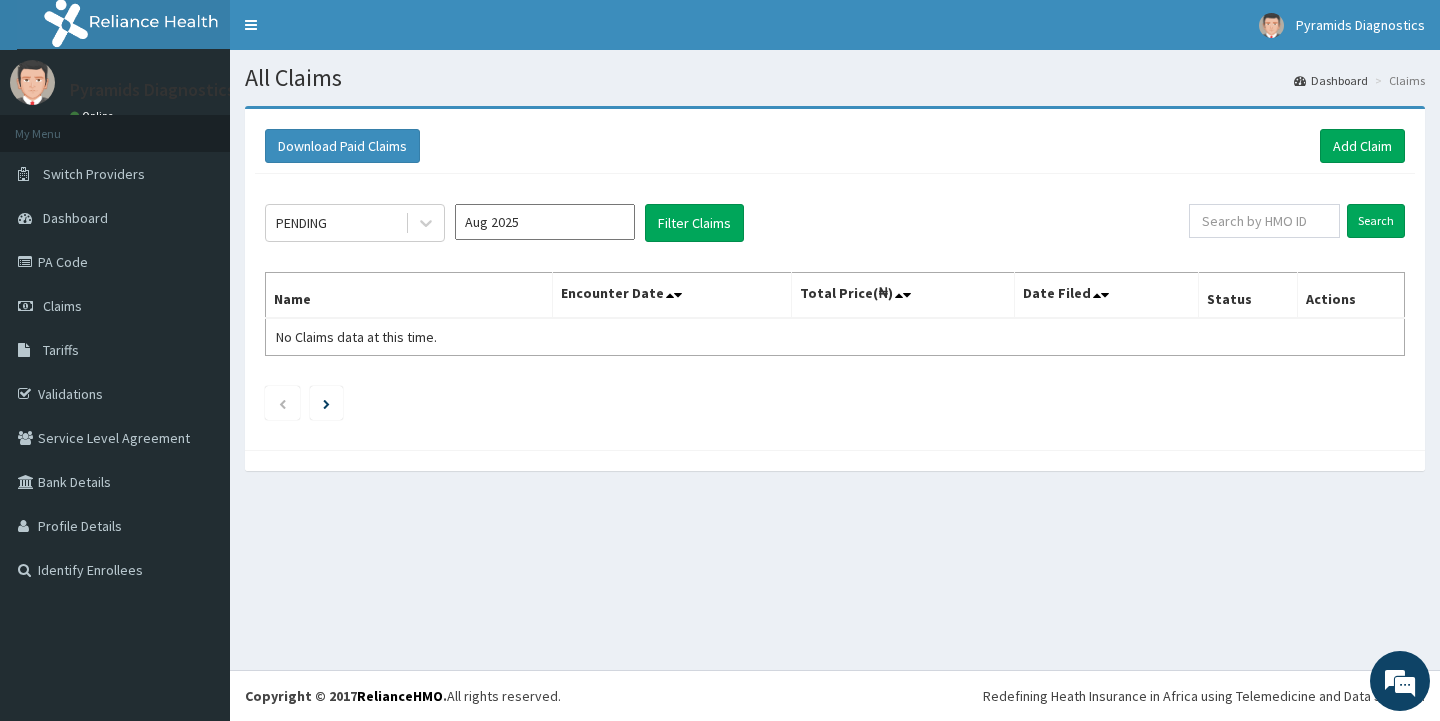 scroll, scrollTop: 0, scrollLeft: 0, axis: both 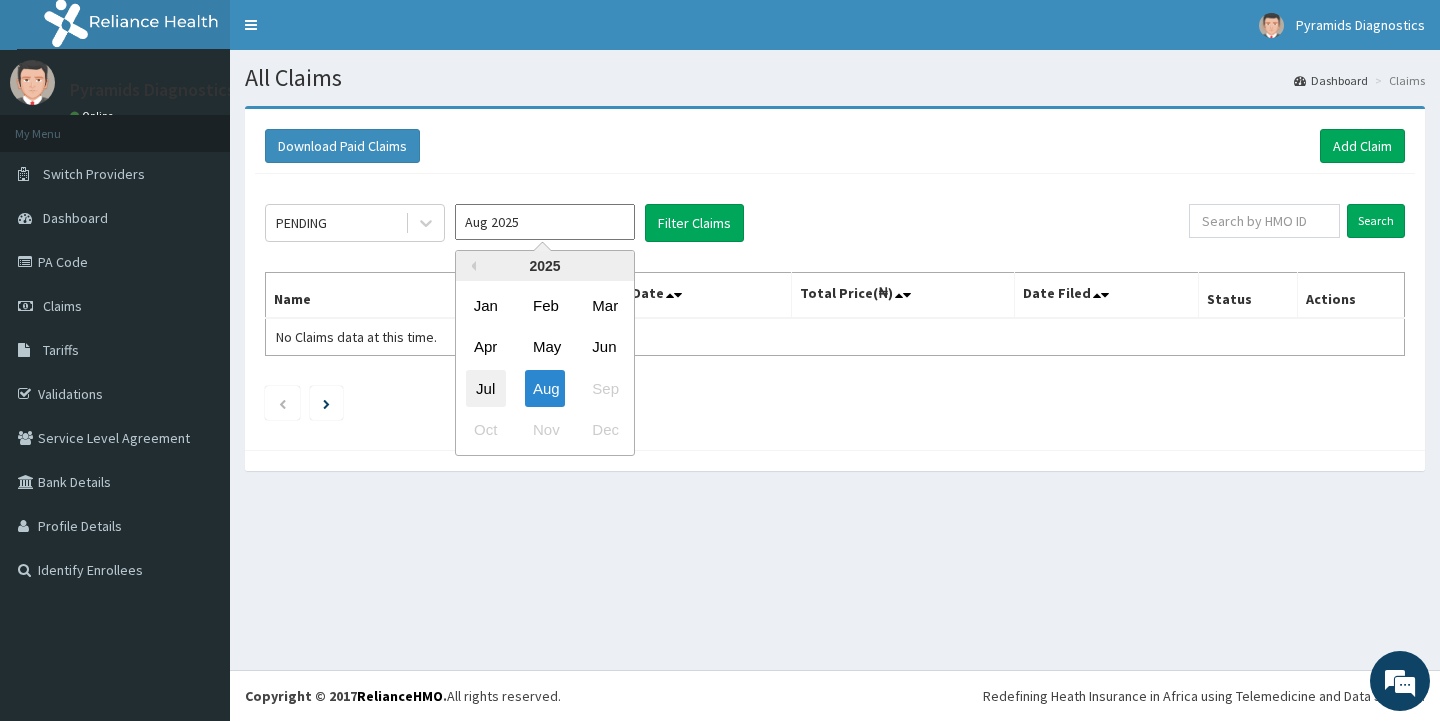 click on "Jul" at bounding box center [486, 388] 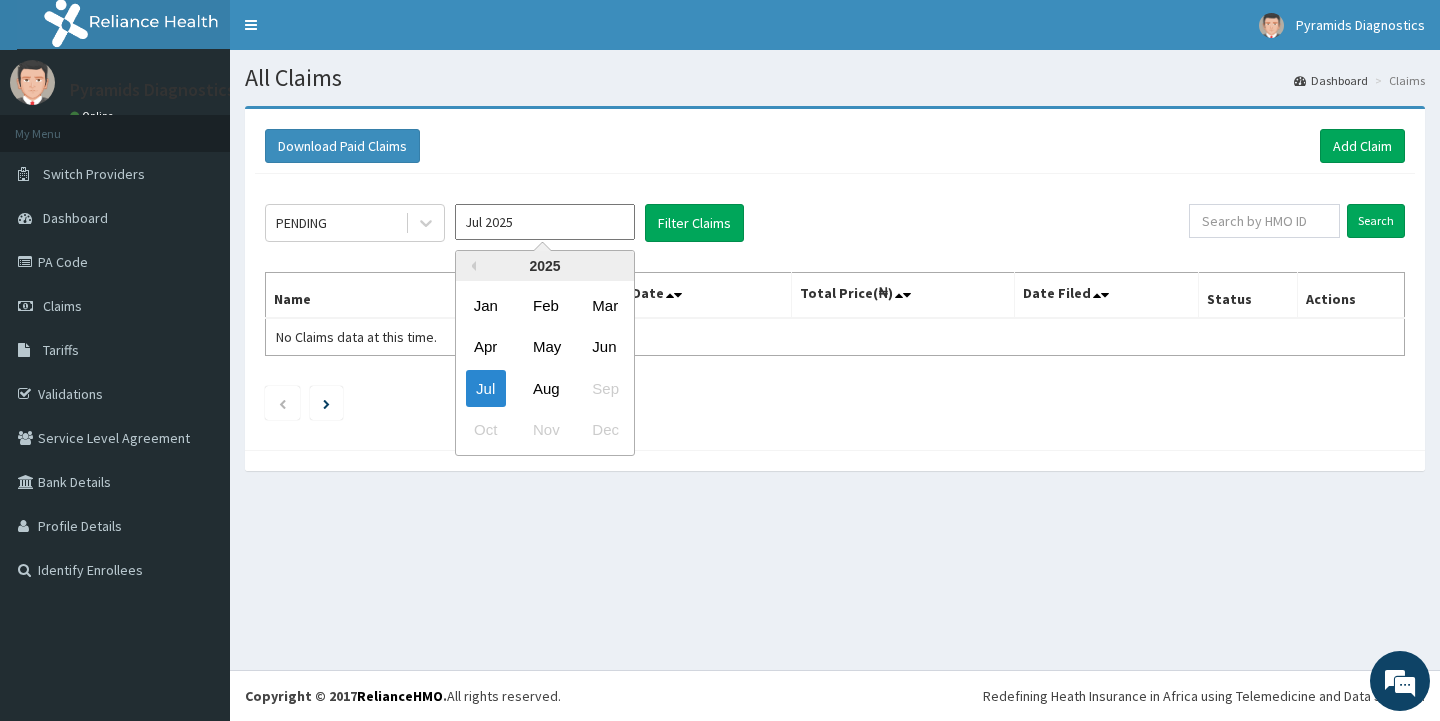 click on "Jul 2025" at bounding box center (545, 222) 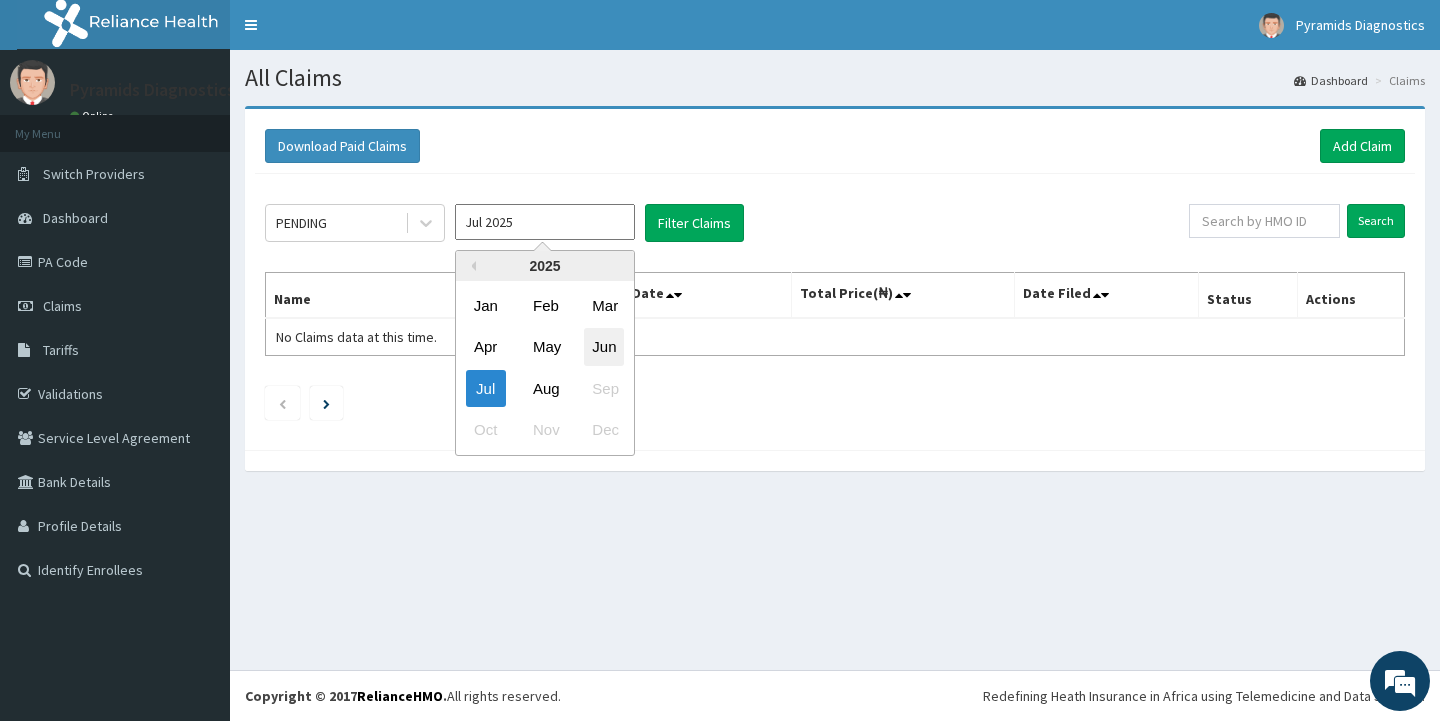 click on "Jun" at bounding box center (604, 347) 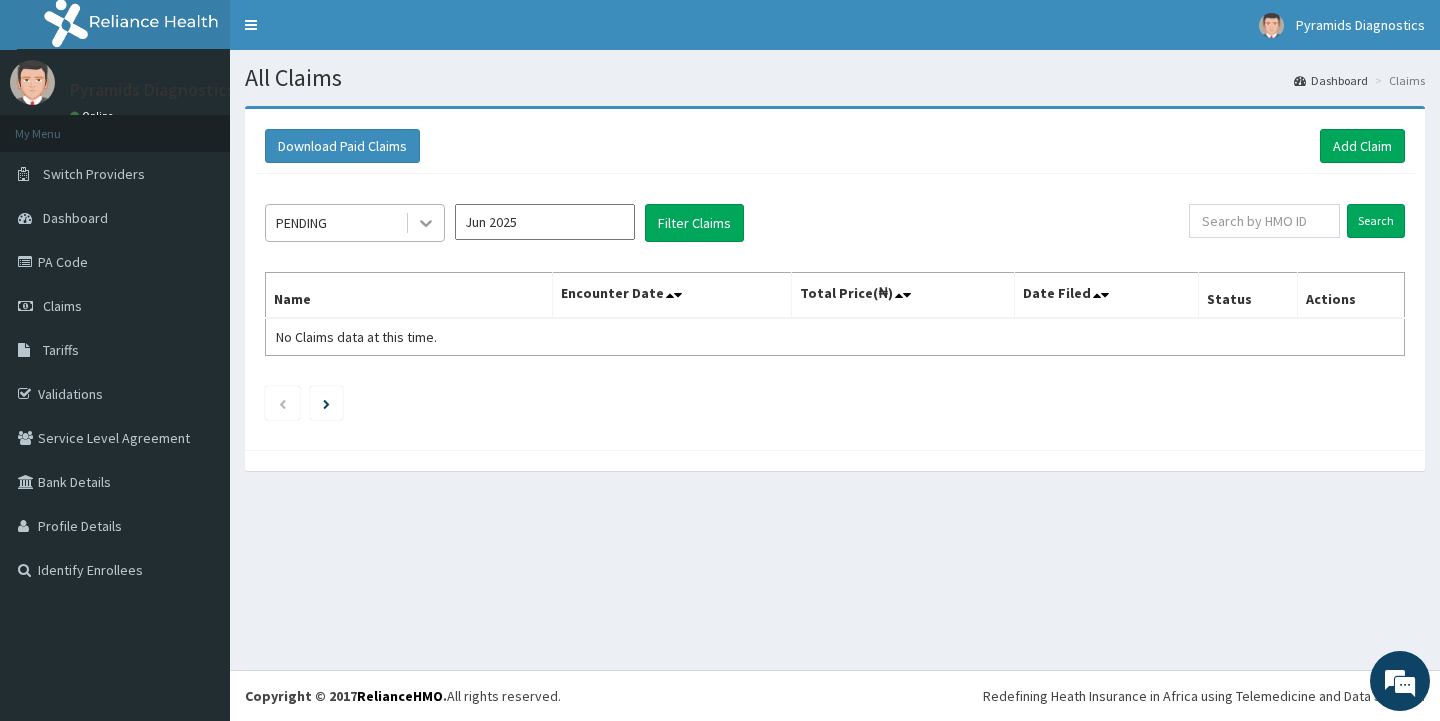 click 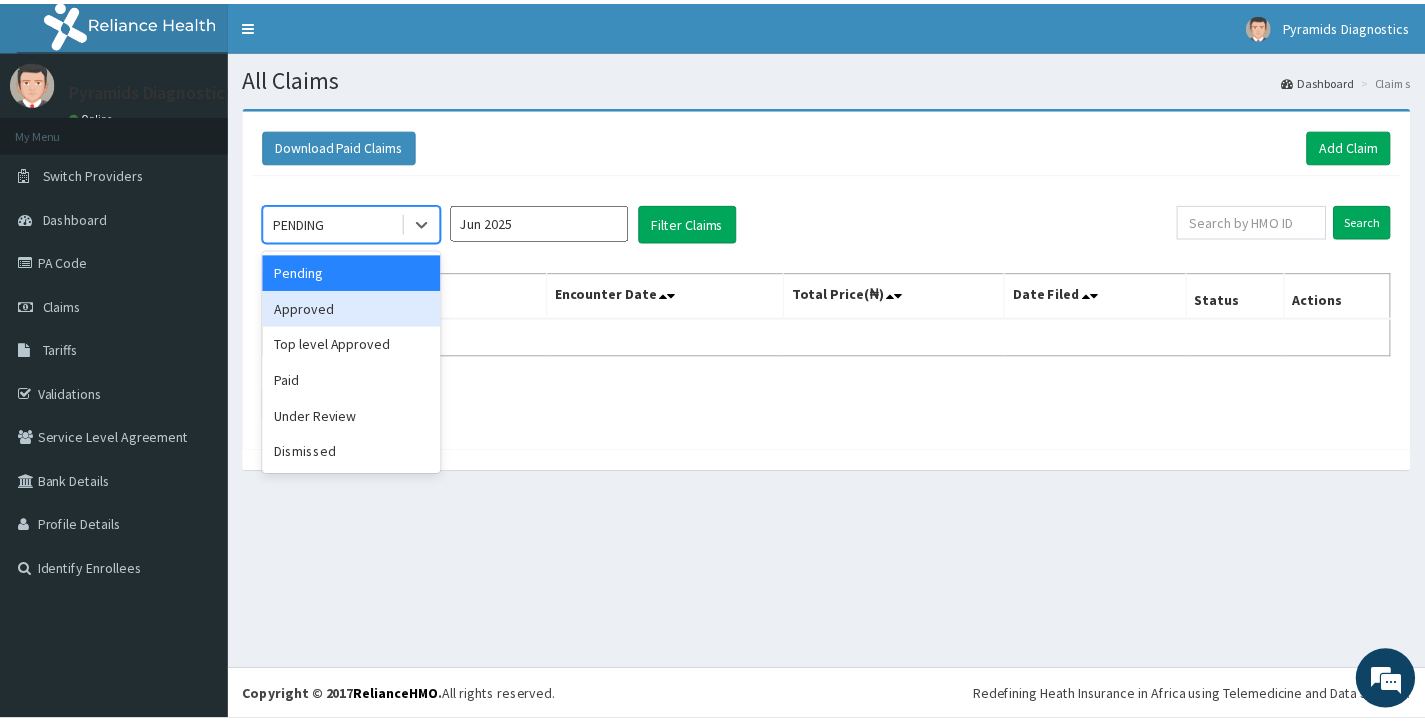 scroll, scrollTop: 0, scrollLeft: 0, axis: both 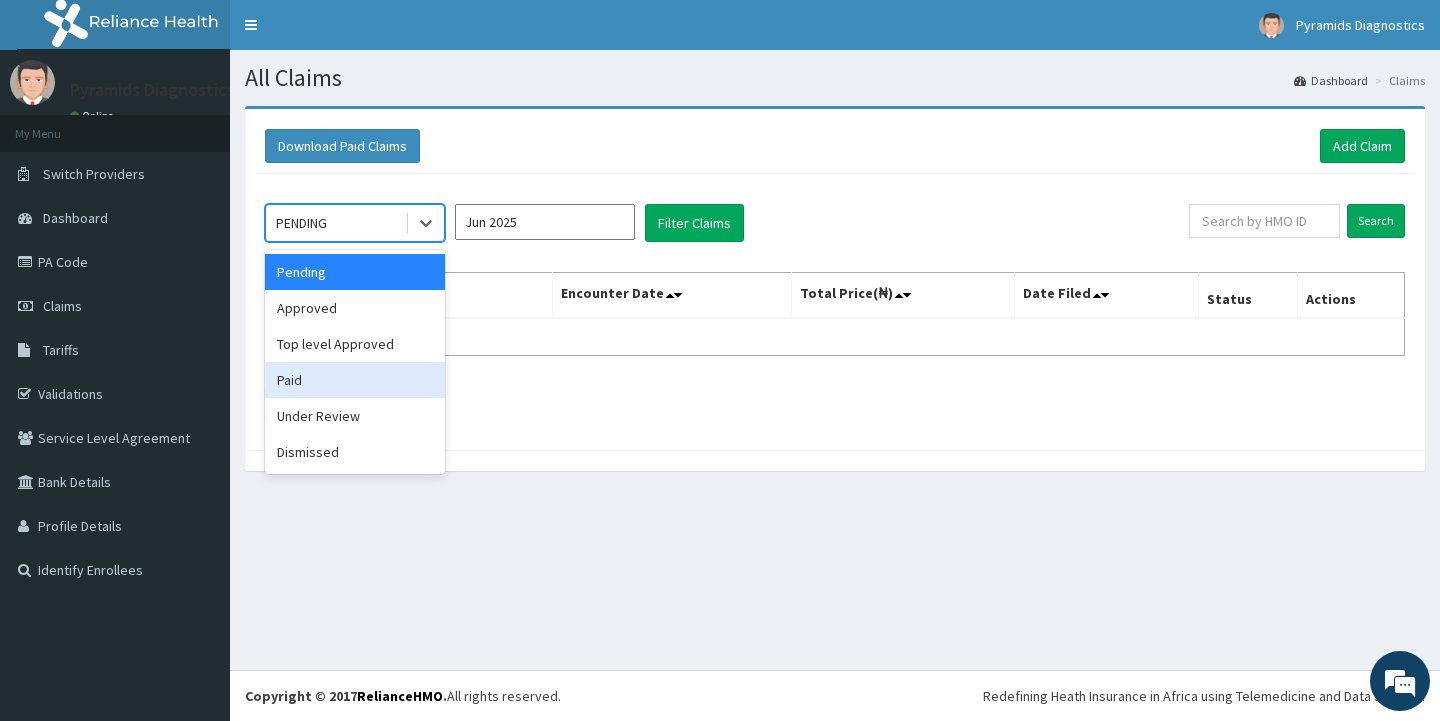 click on "Paid" at bounding box center (355, 380) 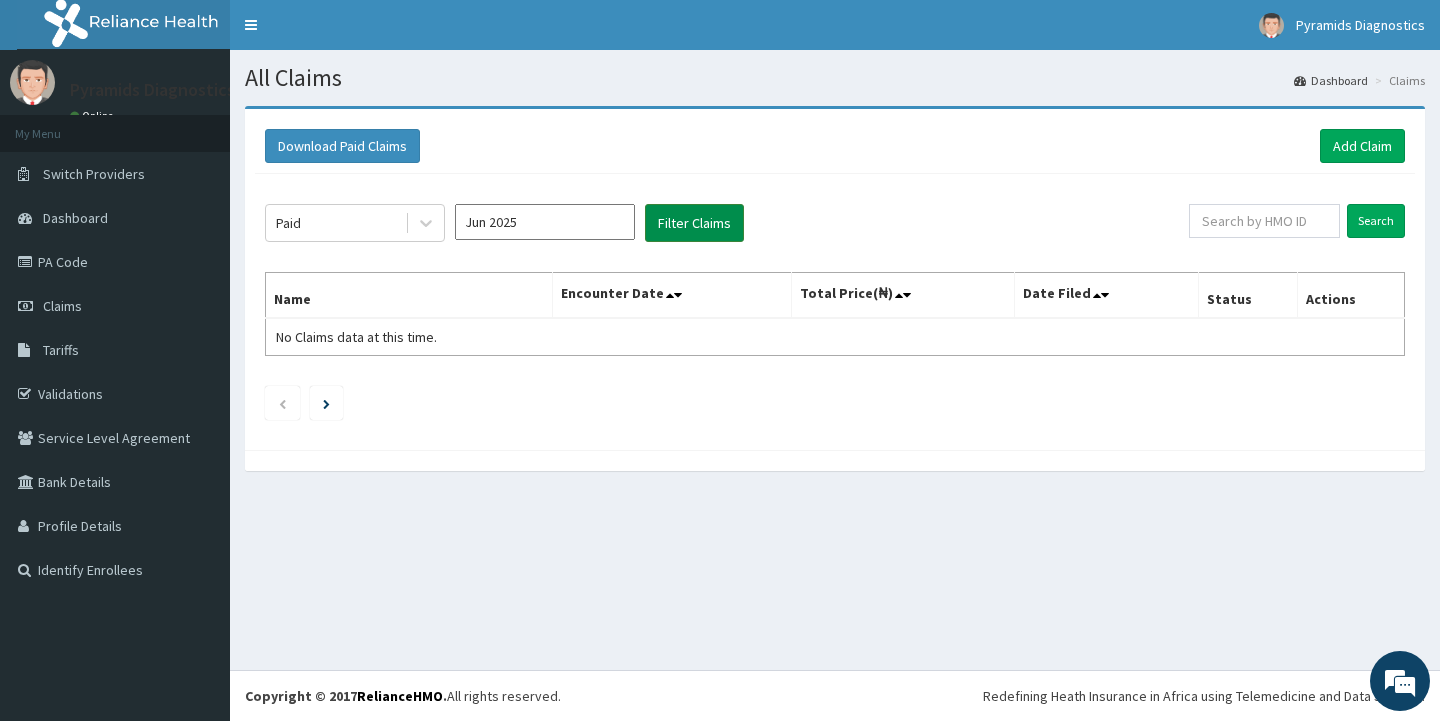 click on "Filter Claims" at bounding box center (694, 223) 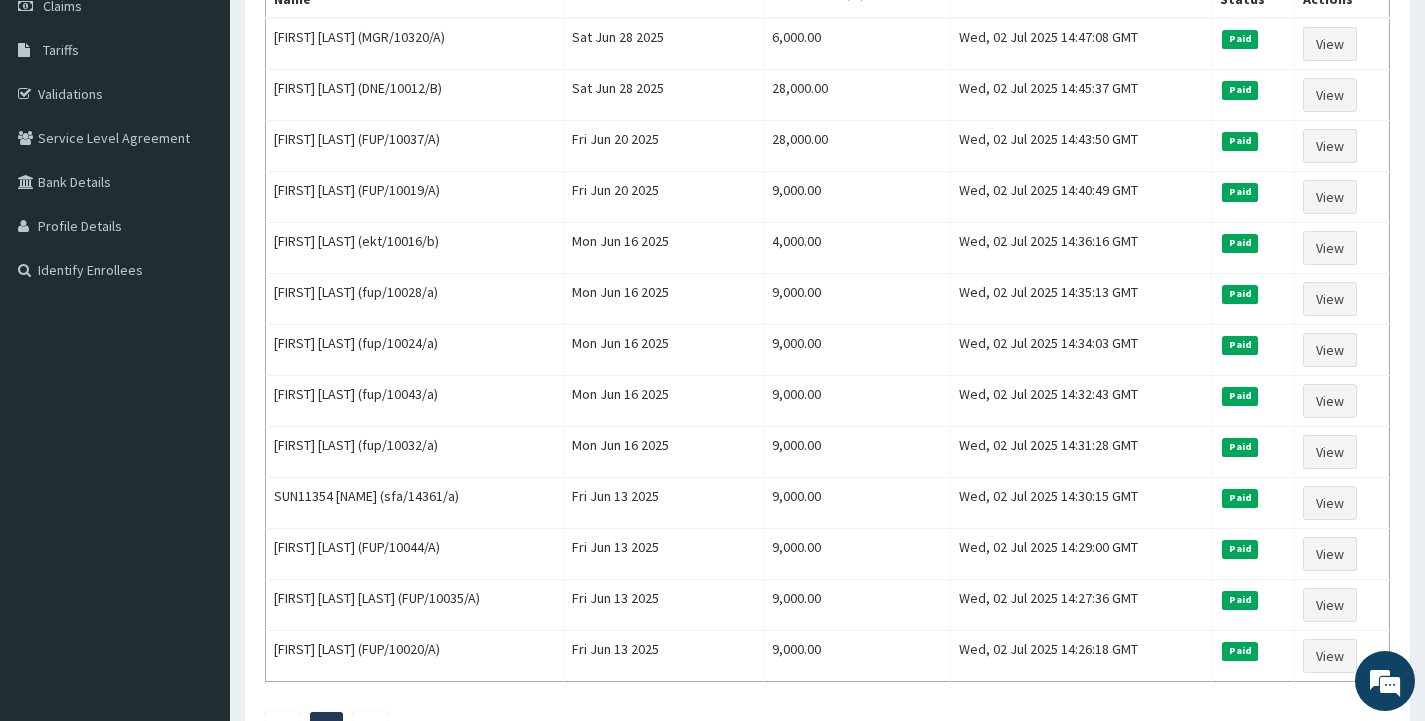 scroll, scrollTop: 320, scrollLeft: 0, axis: vertical 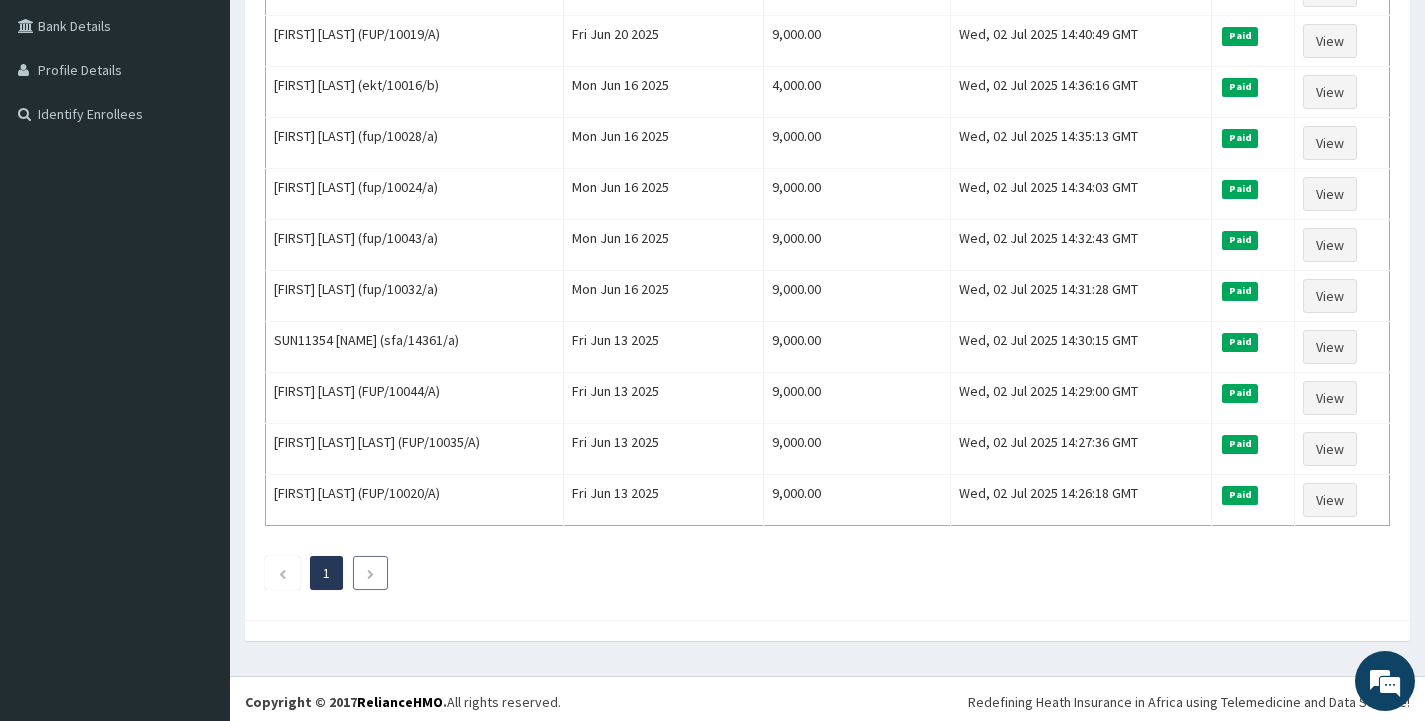 click at bounding box center (370, 573) 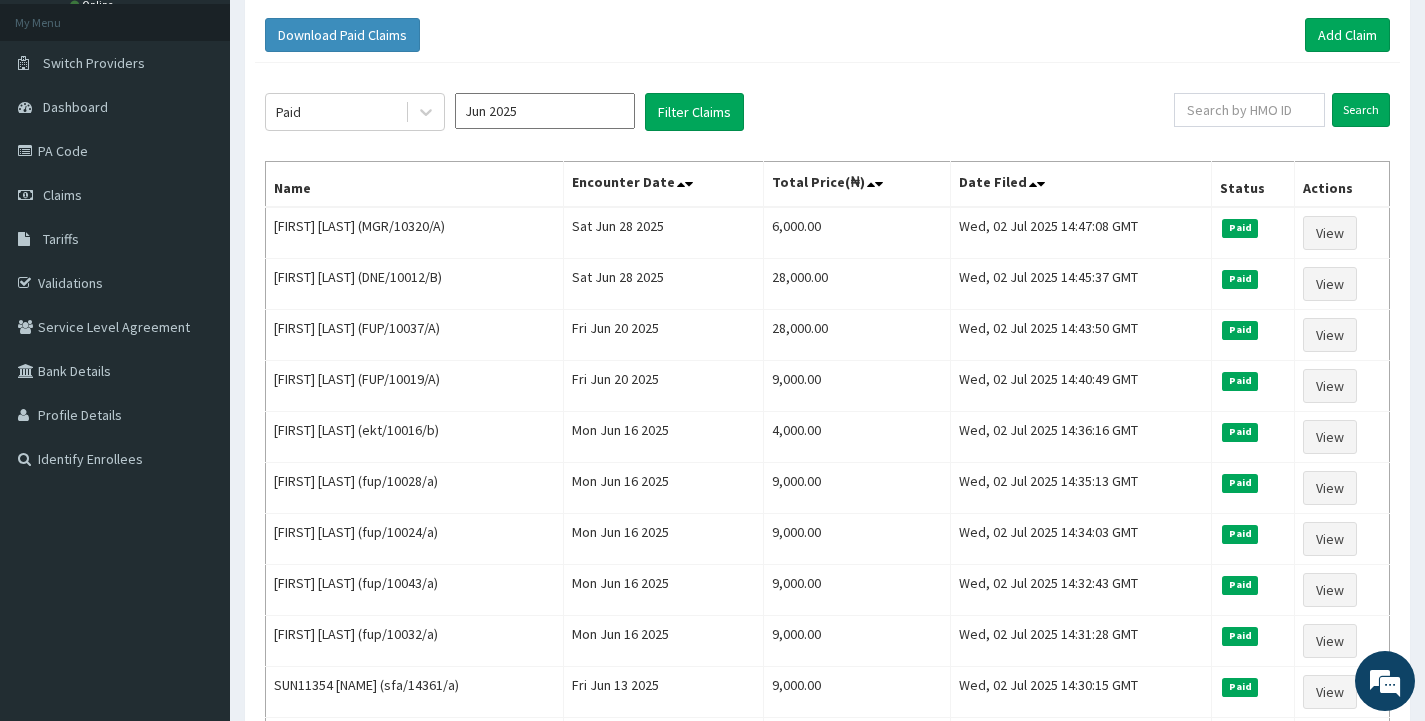 scroll, scrollTop: 106, scrollLeft: 0, axis: vertical 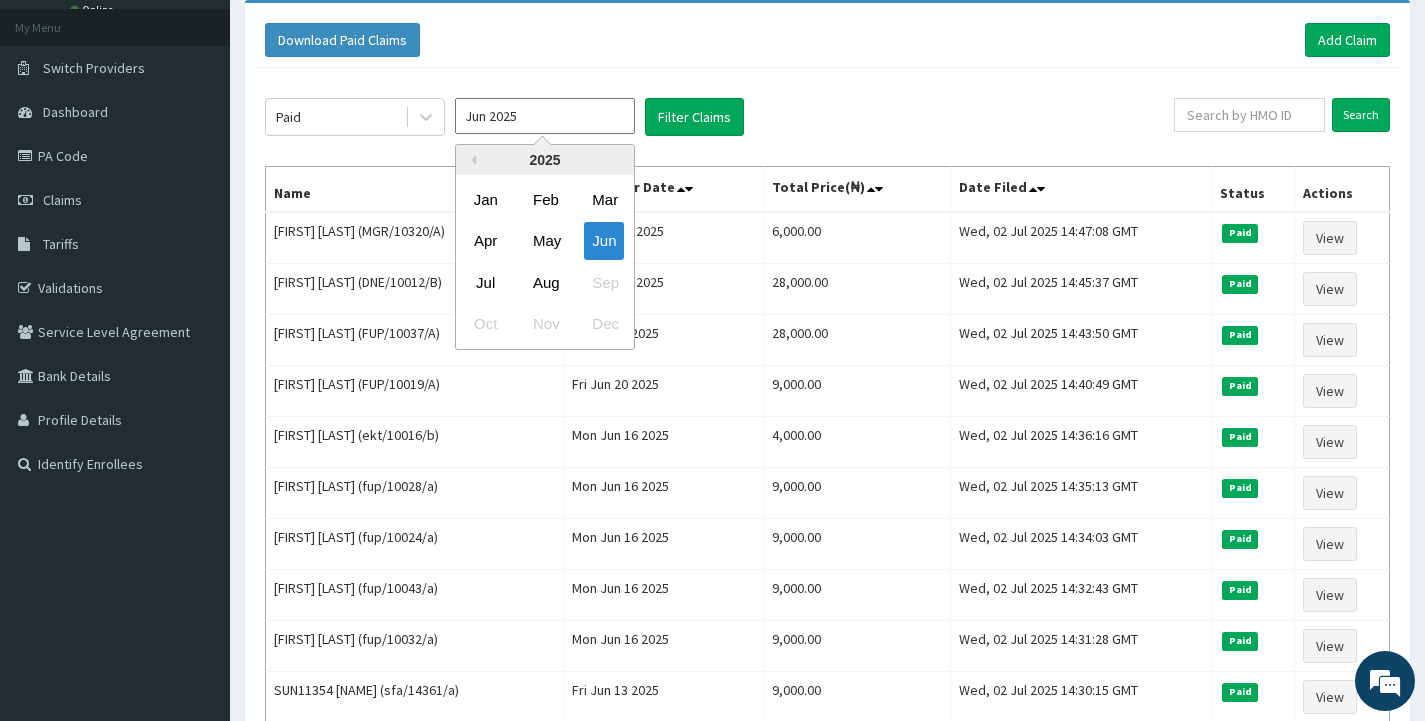 click on "Jun 2025" at bounding box center (545, 116) 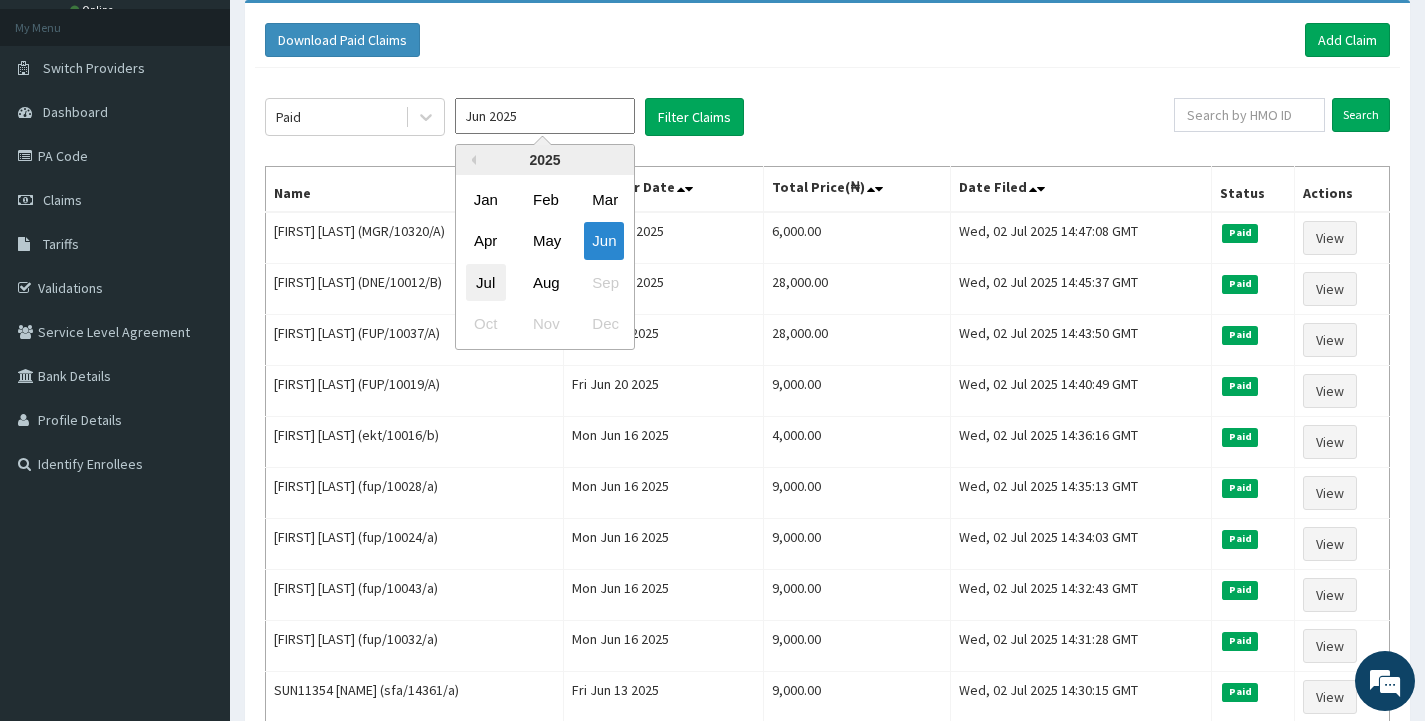click on "Jul" at bounding box center (486, 282) 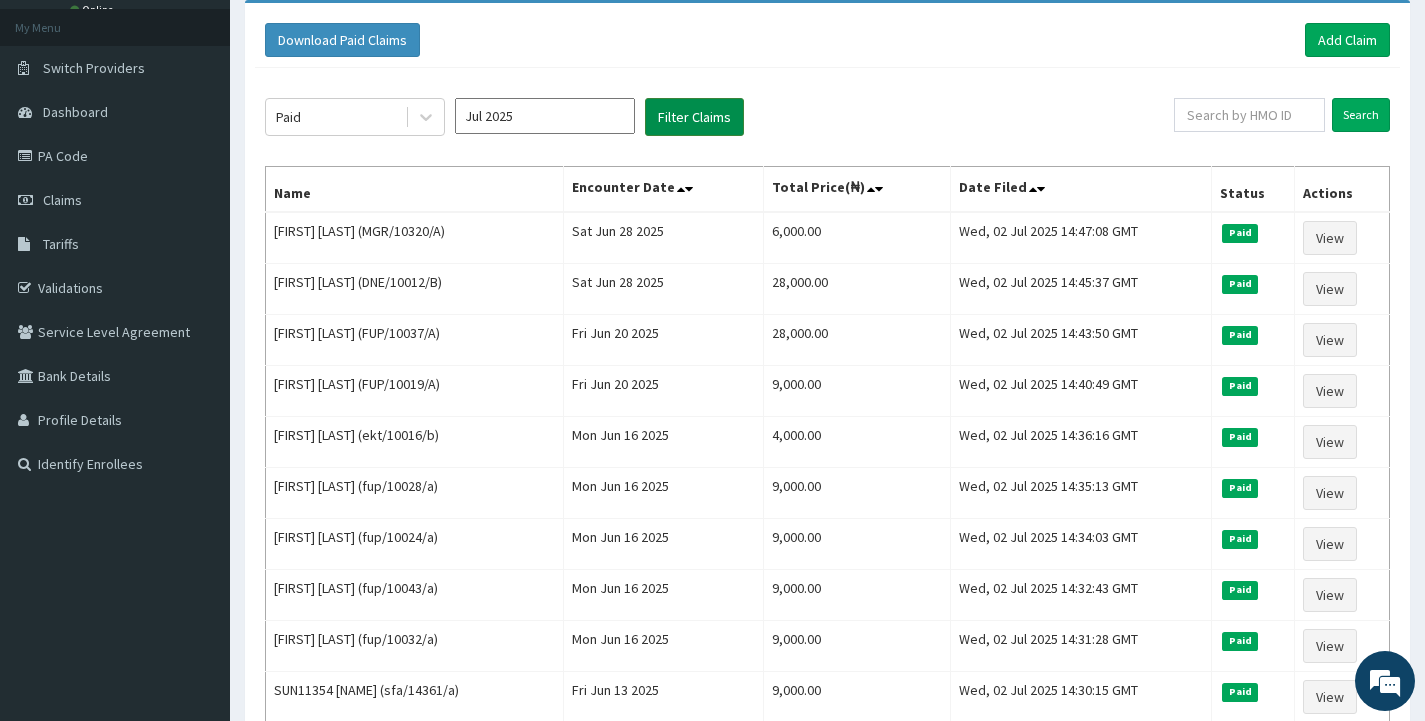 click on "Filter Claims" at bounding box center (694, 117) 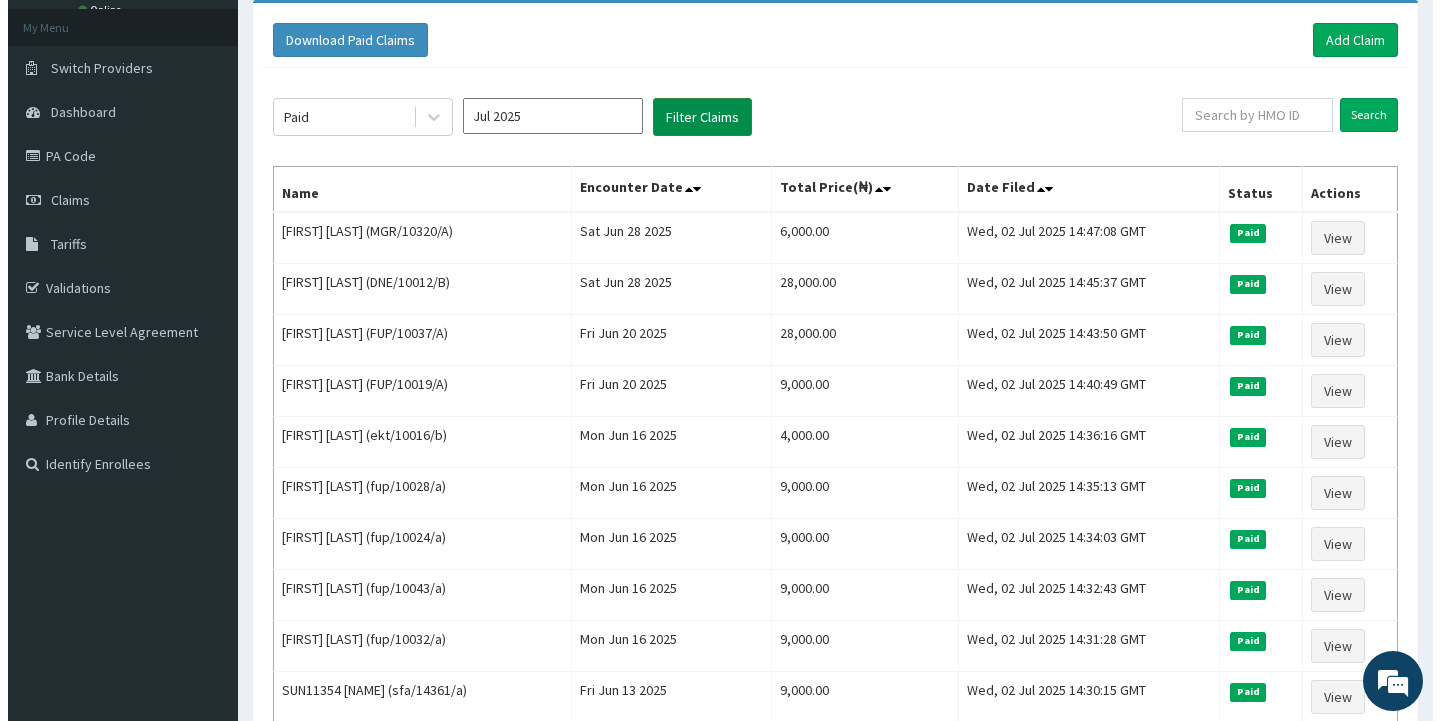 scroll, scrollTop: 0, scrollLeft: 0, axis: both 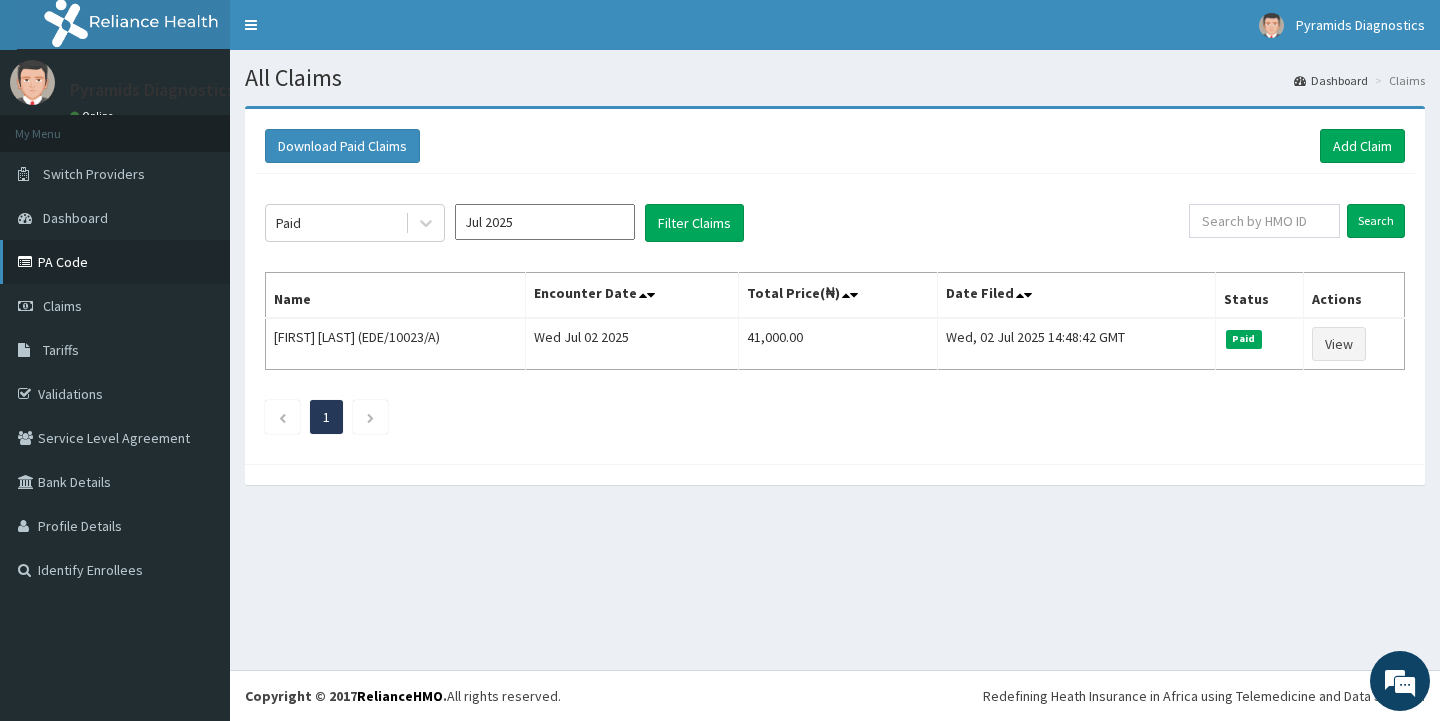 click on "PA Code" at bounding box center (115, 262) 